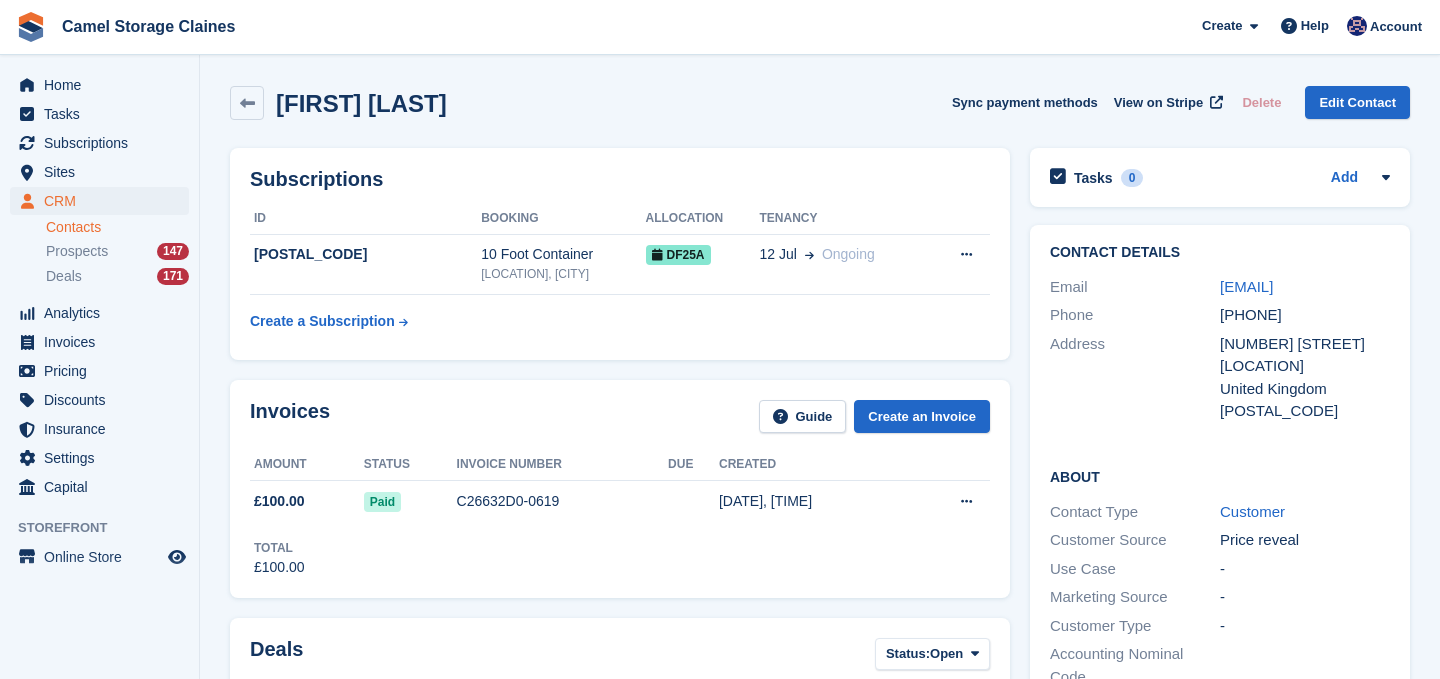 scroll, scrollTop: 0, scrollLeft: 0, axis: both 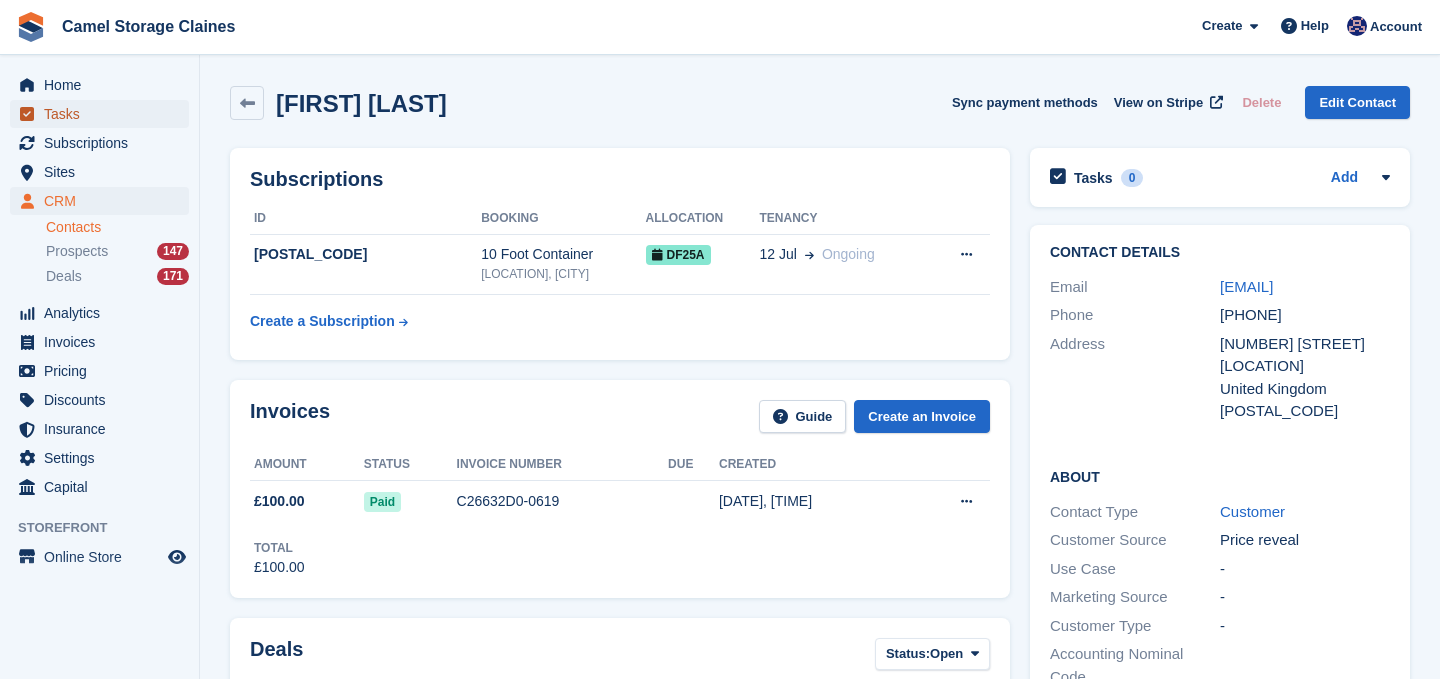 click on "Tasks" at bounding box center [104, 114] 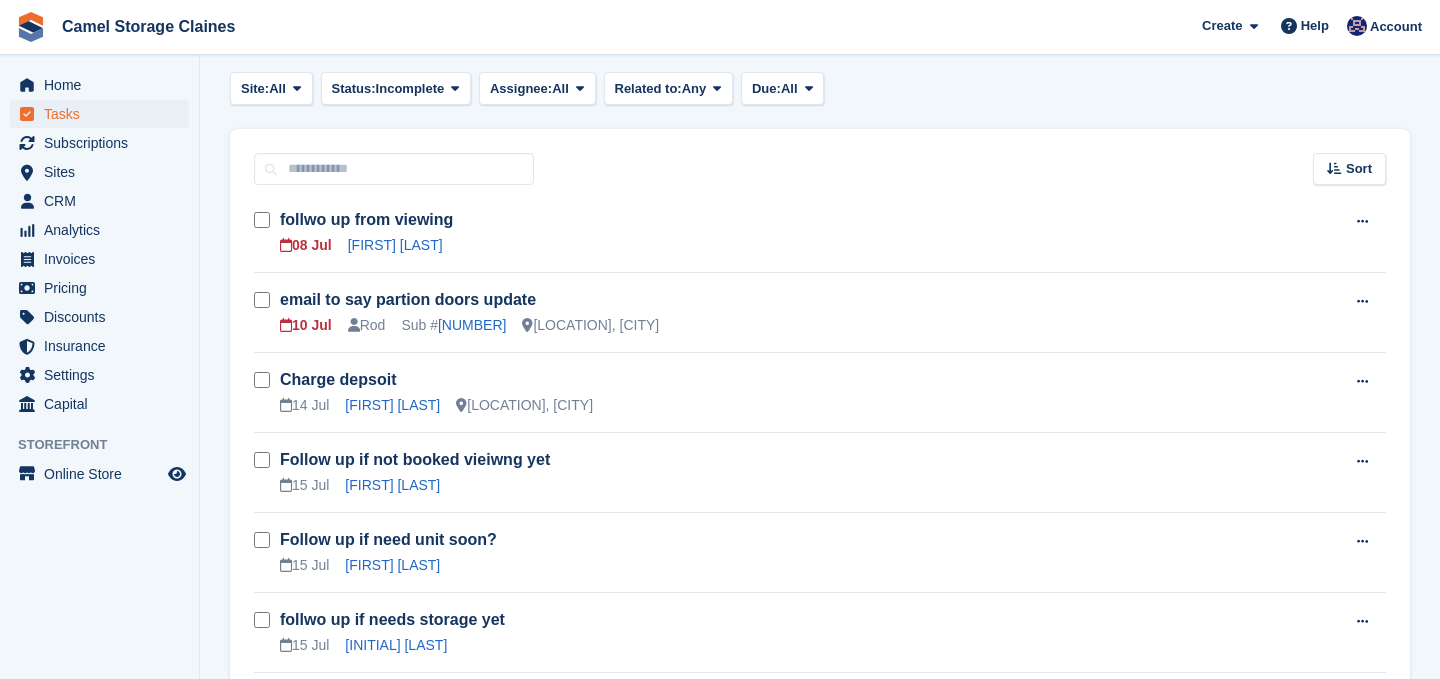 scroll, scrollTop: 227, scrollLeft: 0, axis: vertical 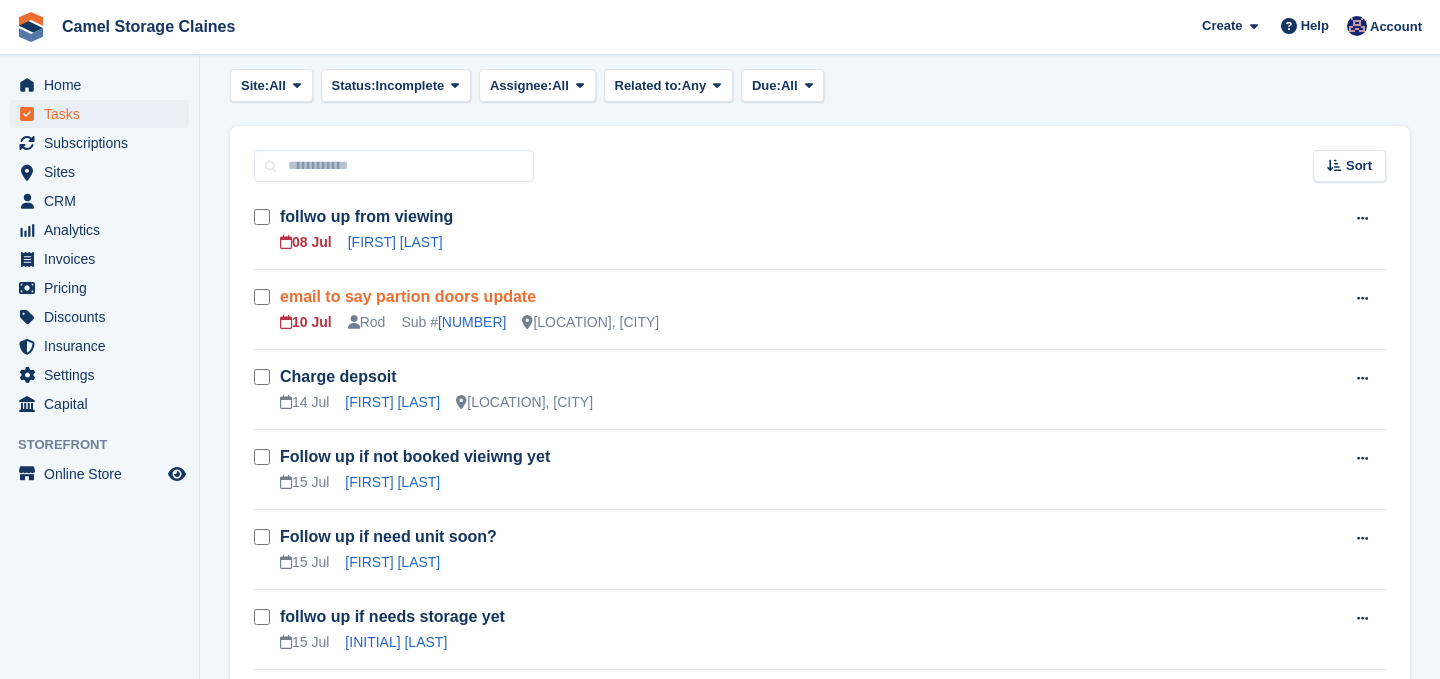 click on "email to say partion doors update" at bounding box center (408, 296) 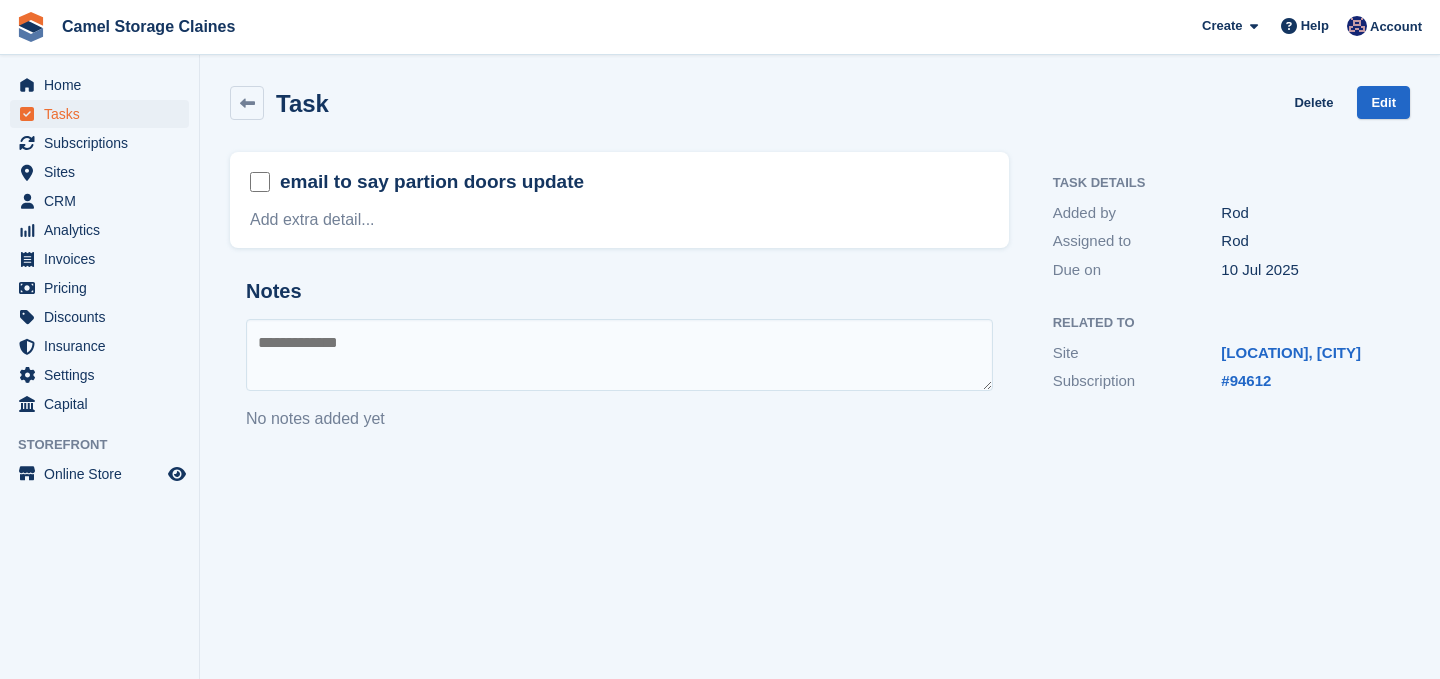 scroll, scrollTop: 0, scrollLeft: 0, axis: both 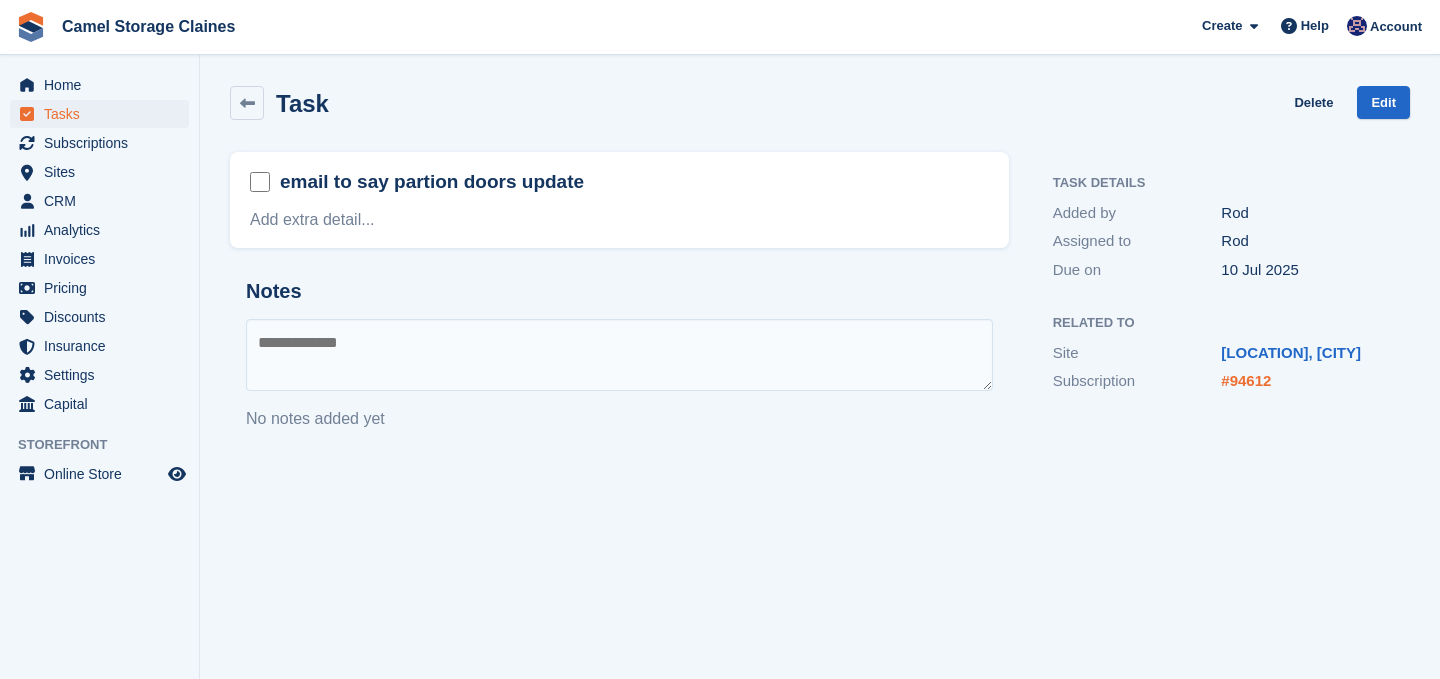 click on "#94612" at bounding box center [1246, 380] 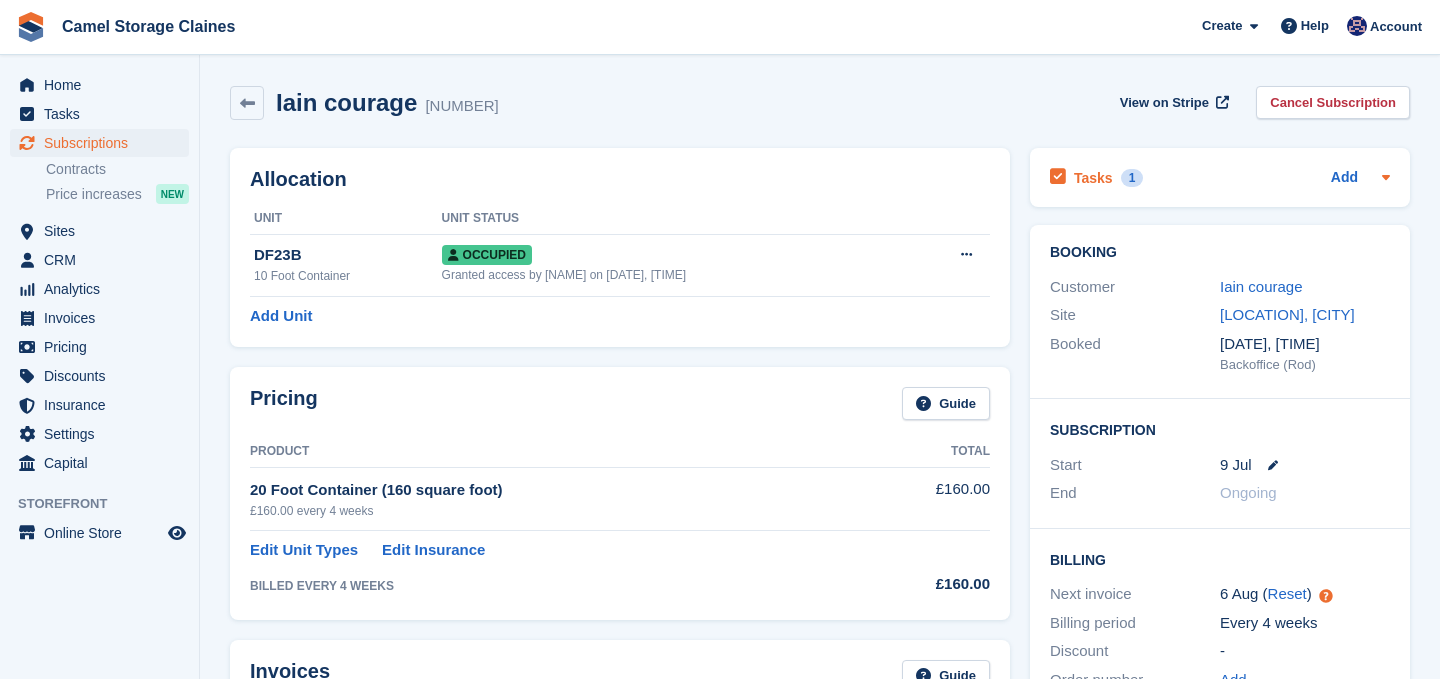 click on "Tasks" at bounding box center [1093, 178] 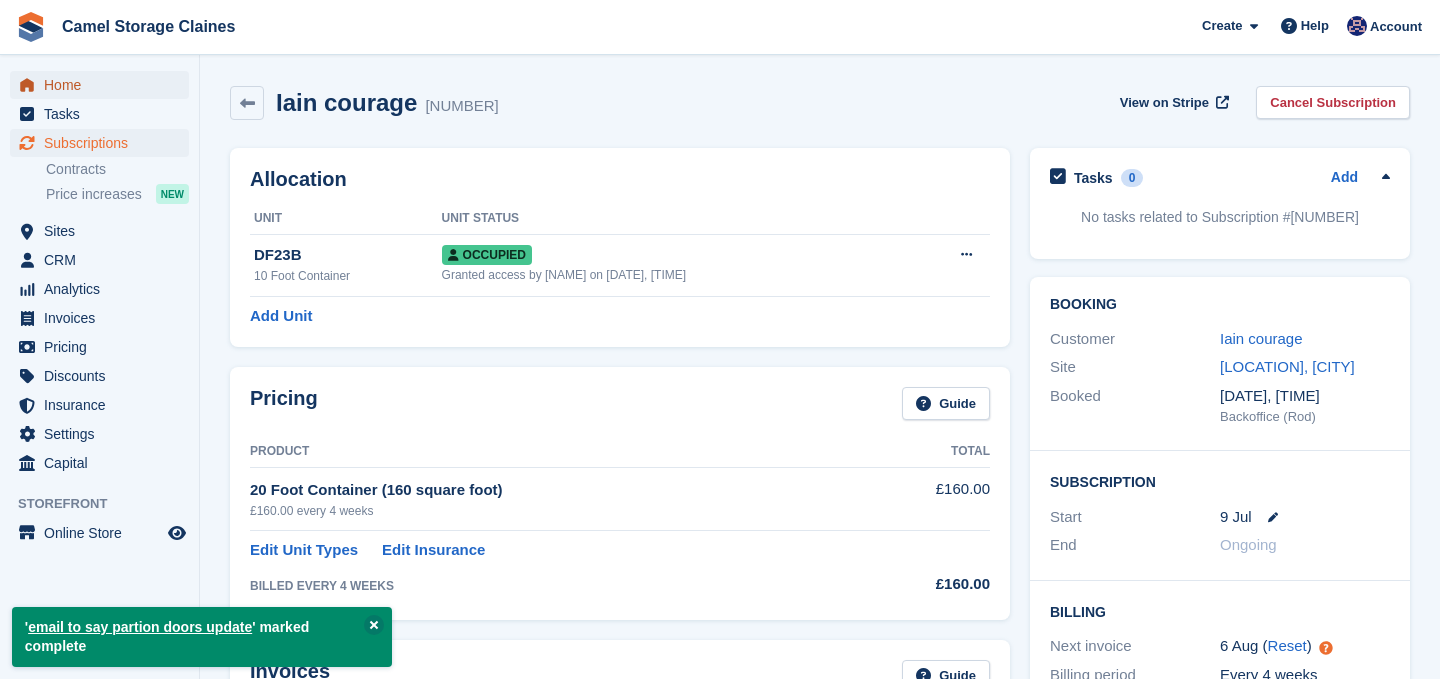 click on "Home" at bounding box center (104, 85) 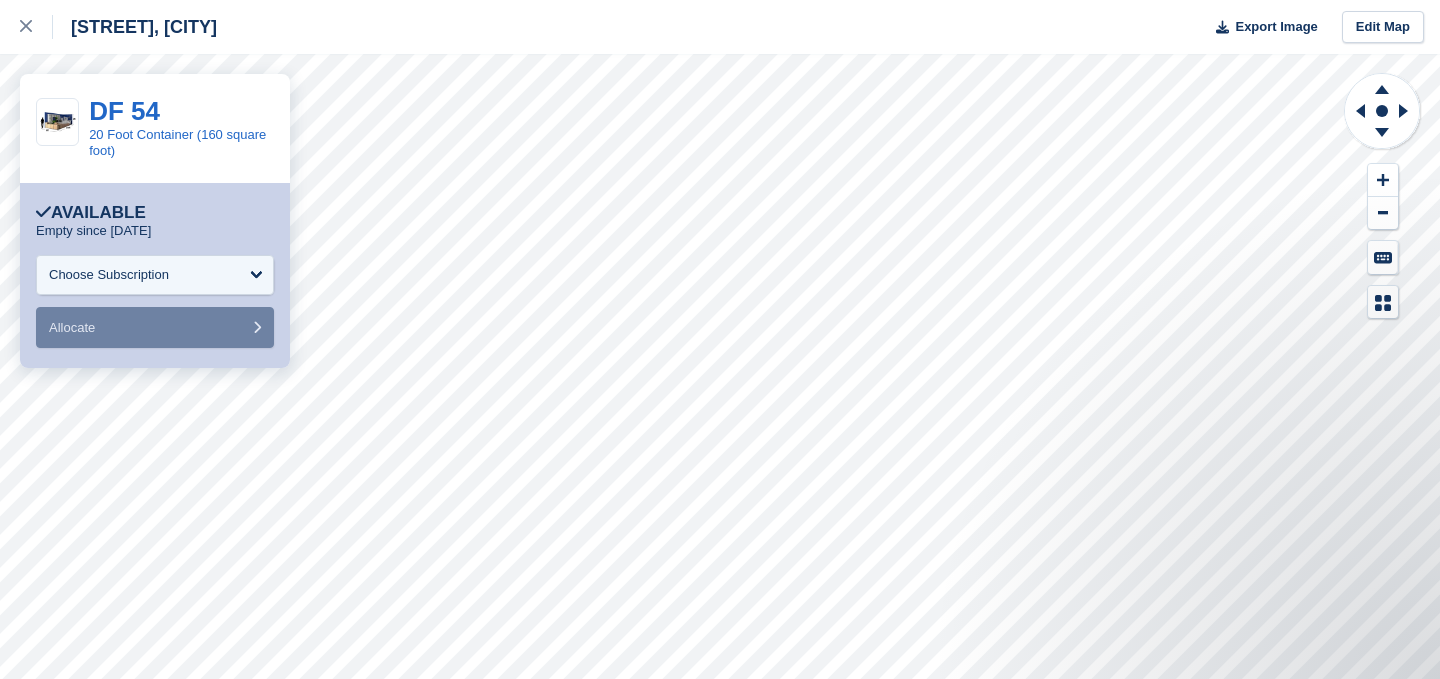 scroll, scrollTop: 0, scrollLeft: 0, axis: both 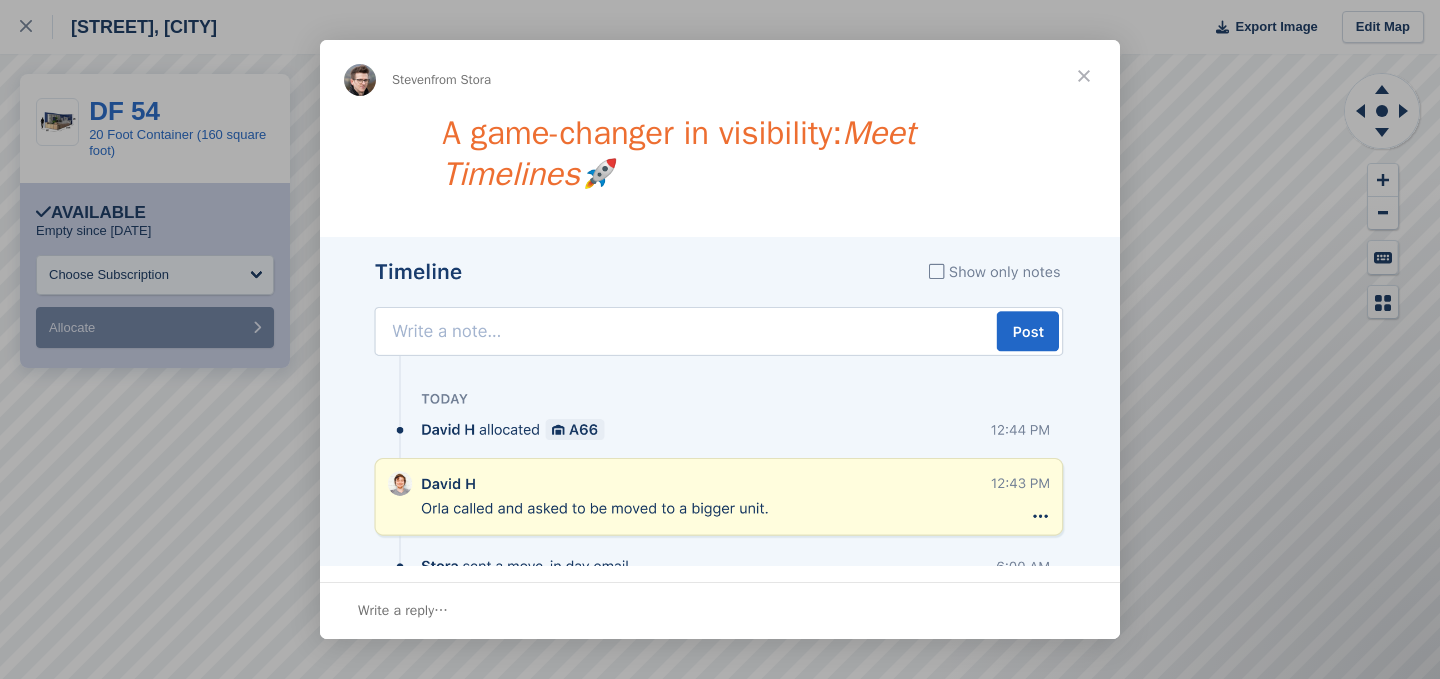 click at bounding box center (1084, 76) 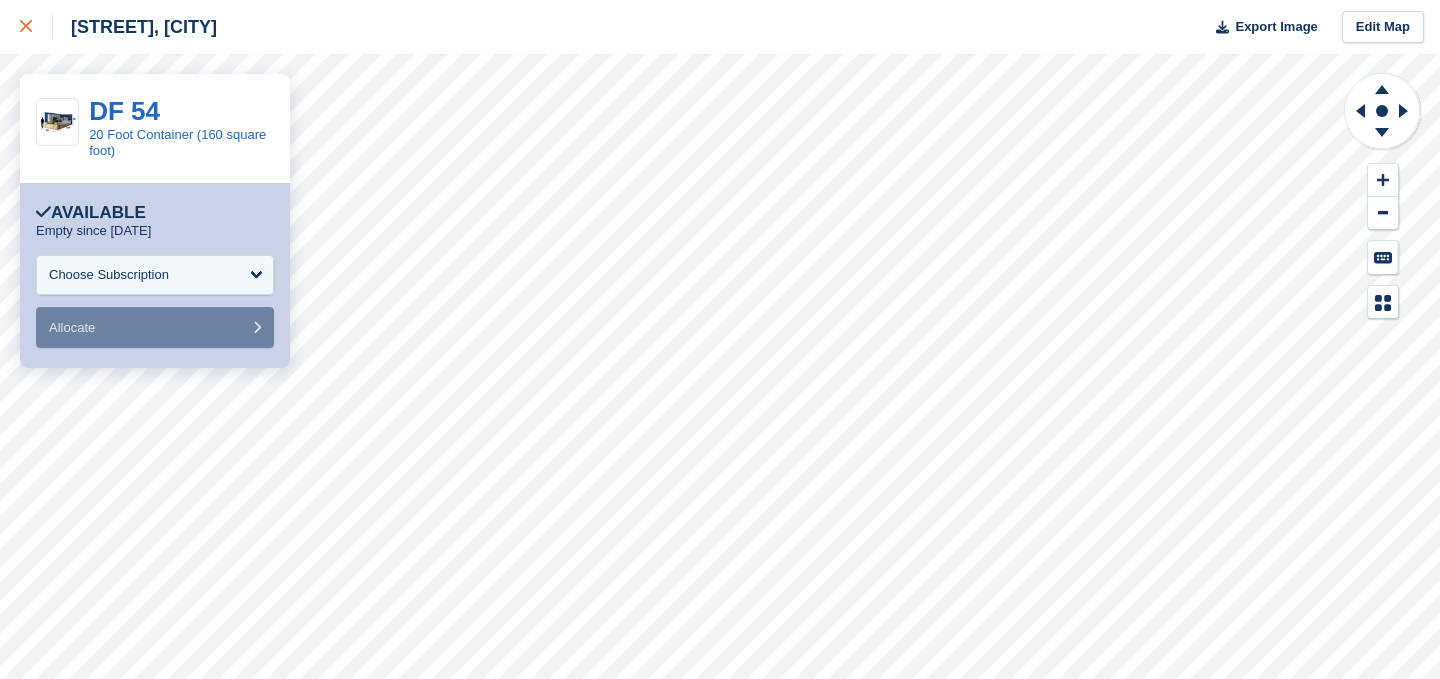 click at bounding box center (26, 27) 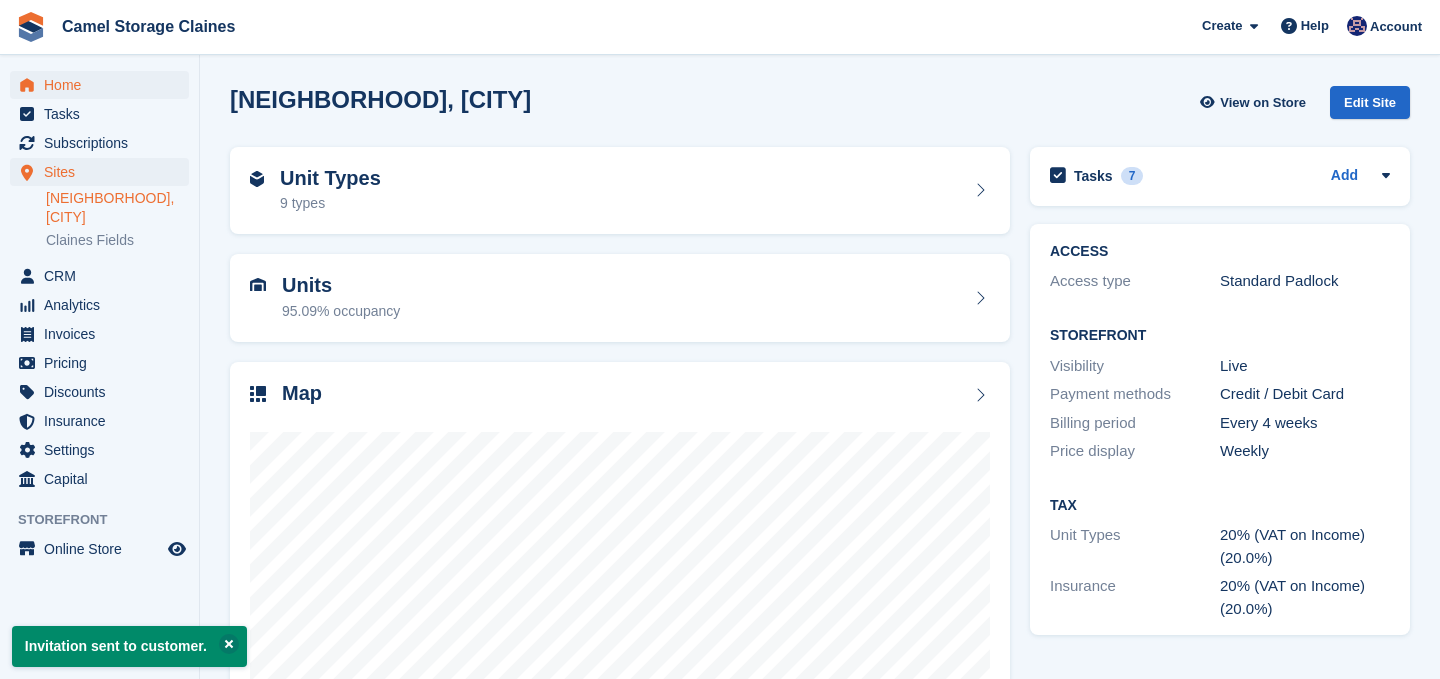 scroll, scrollTop: 0, scrollLeft: 0, axis: both 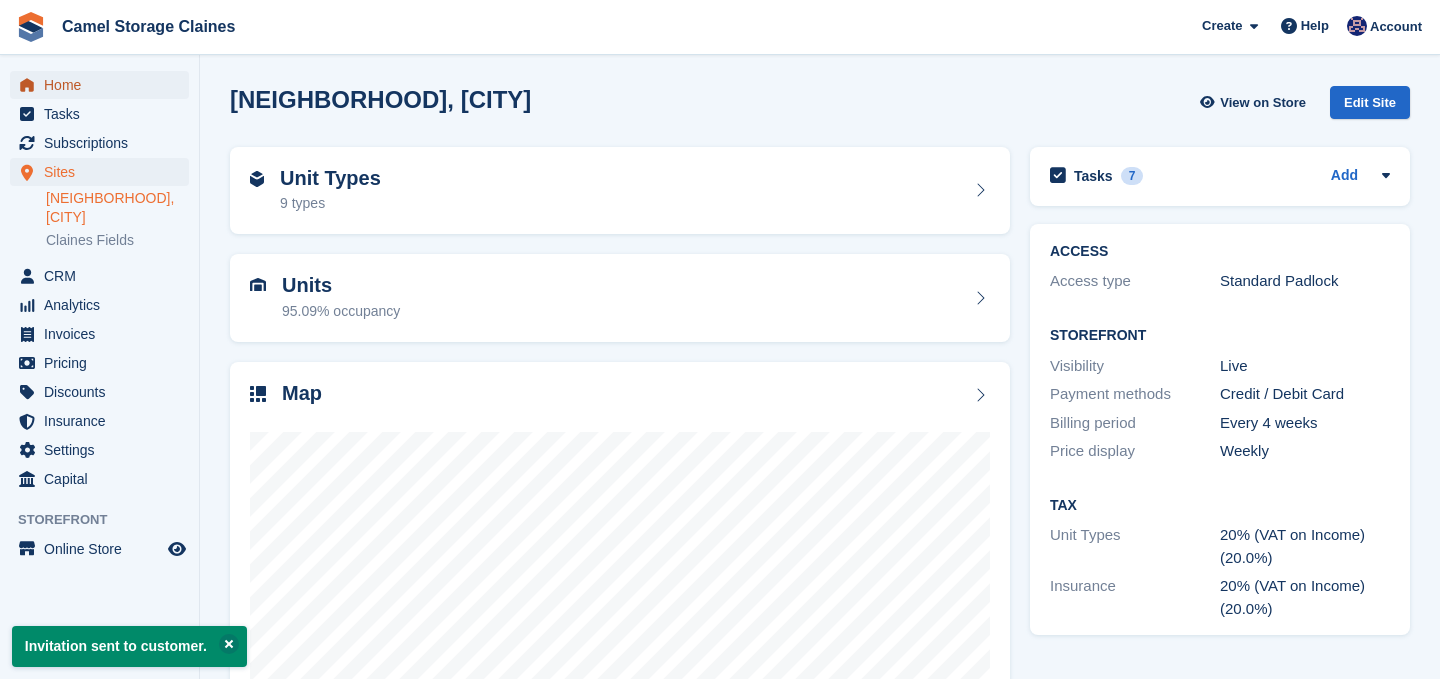 click on "Home" at bounding box center [104, 85] 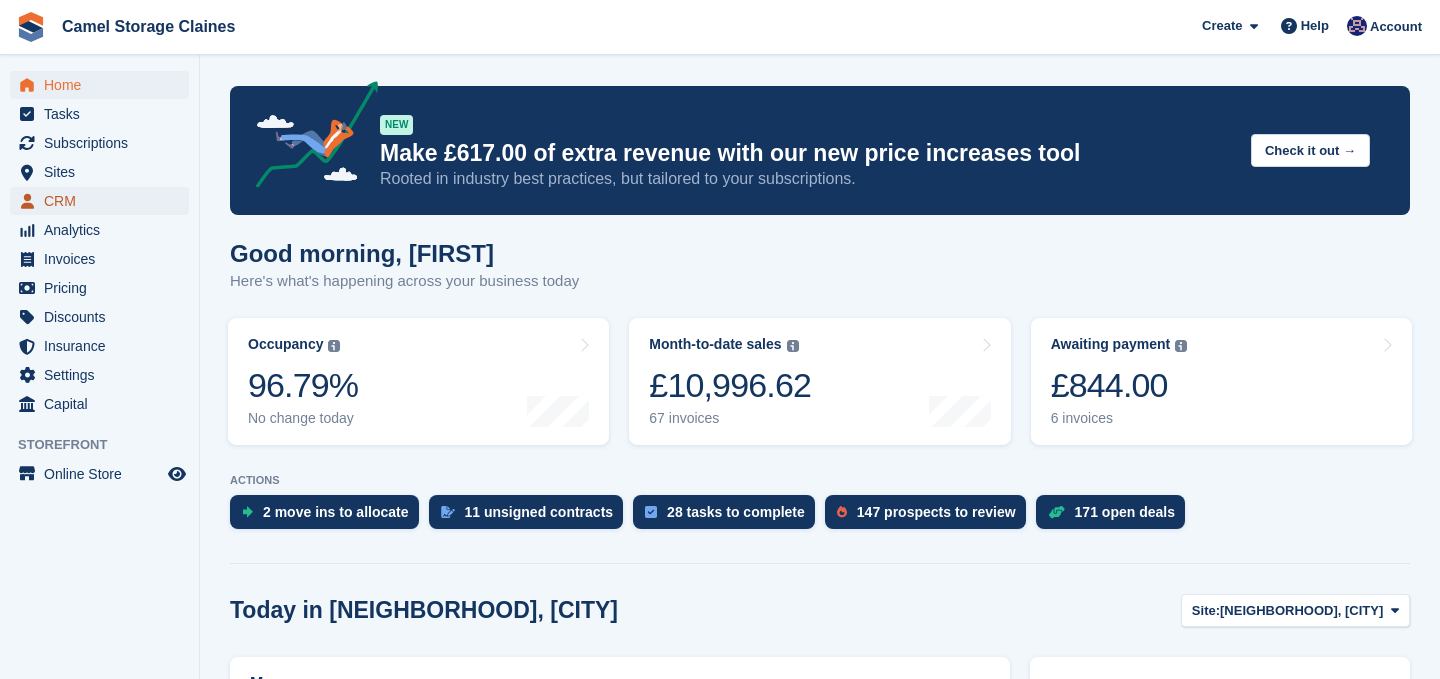 click on "CRM" at bounding box center (104, 201) 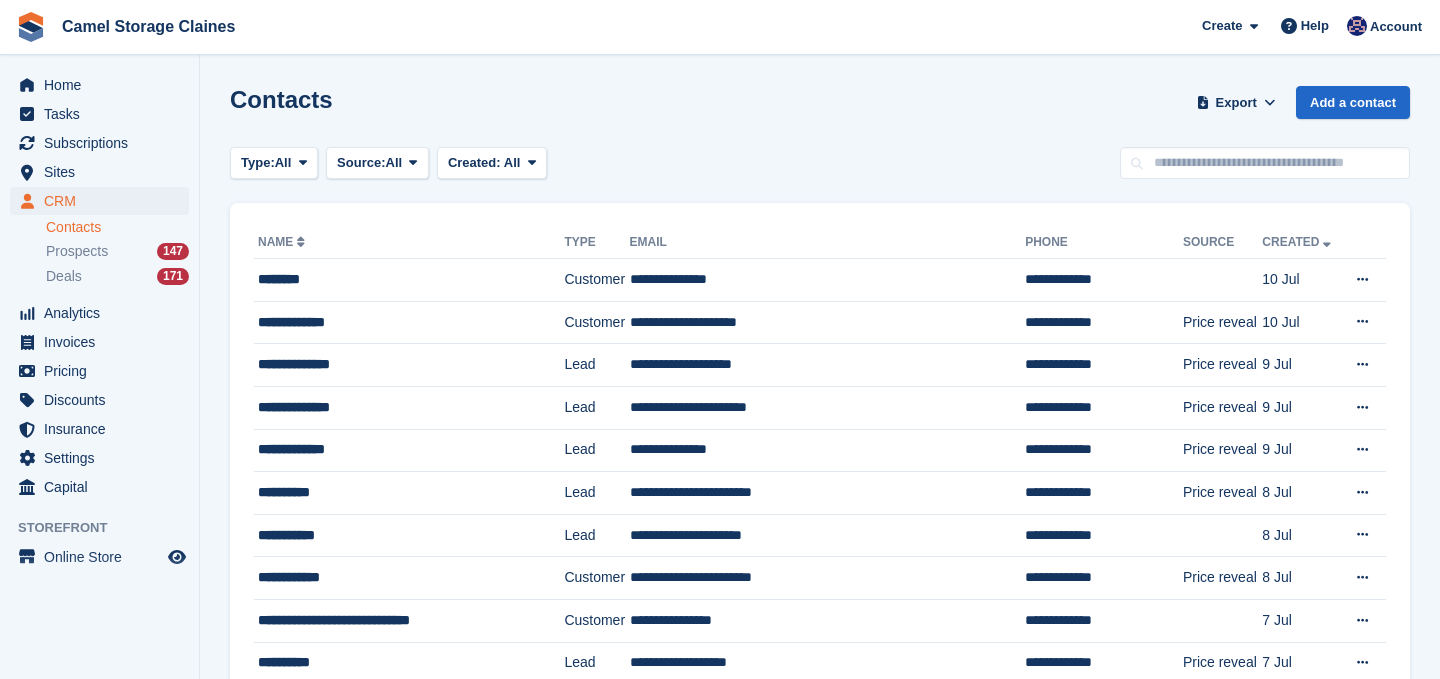 scroll, scrollTop: 0, scrollLeft: 0, axis: both 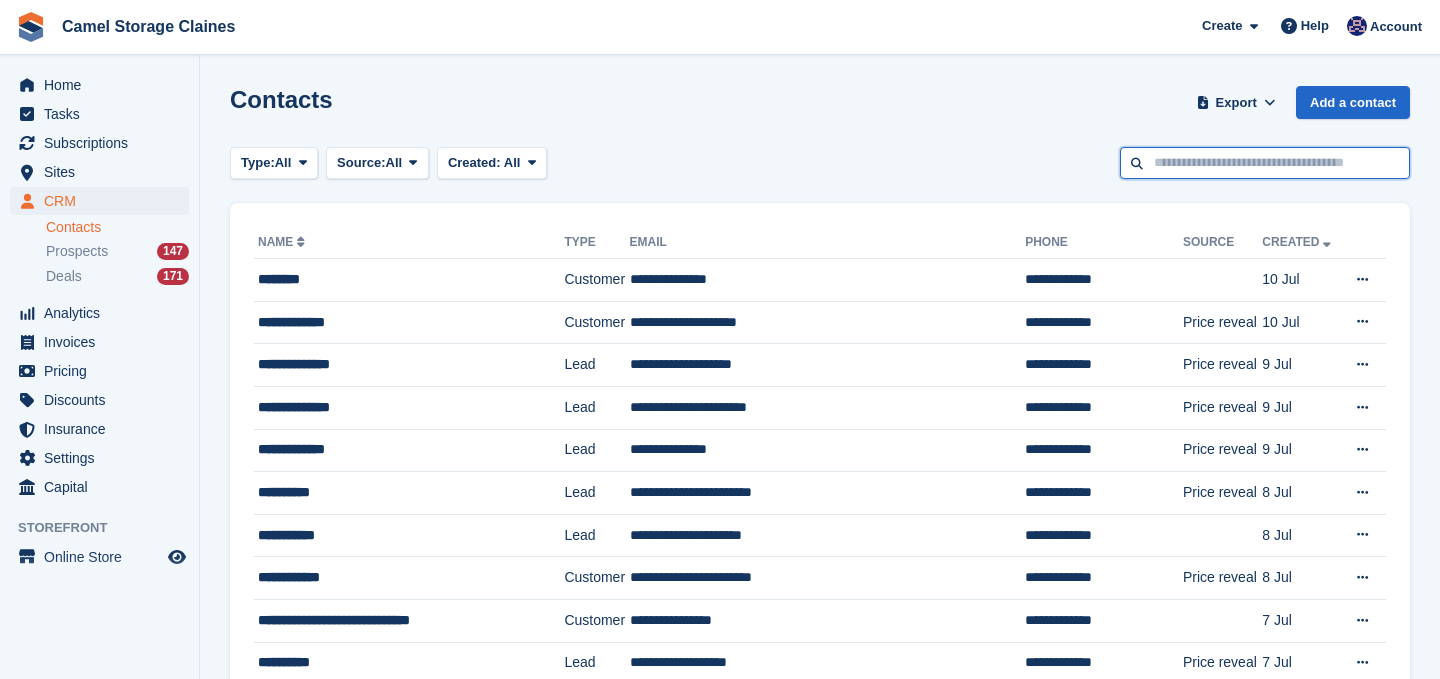 click at bounding box center (1265, 163) 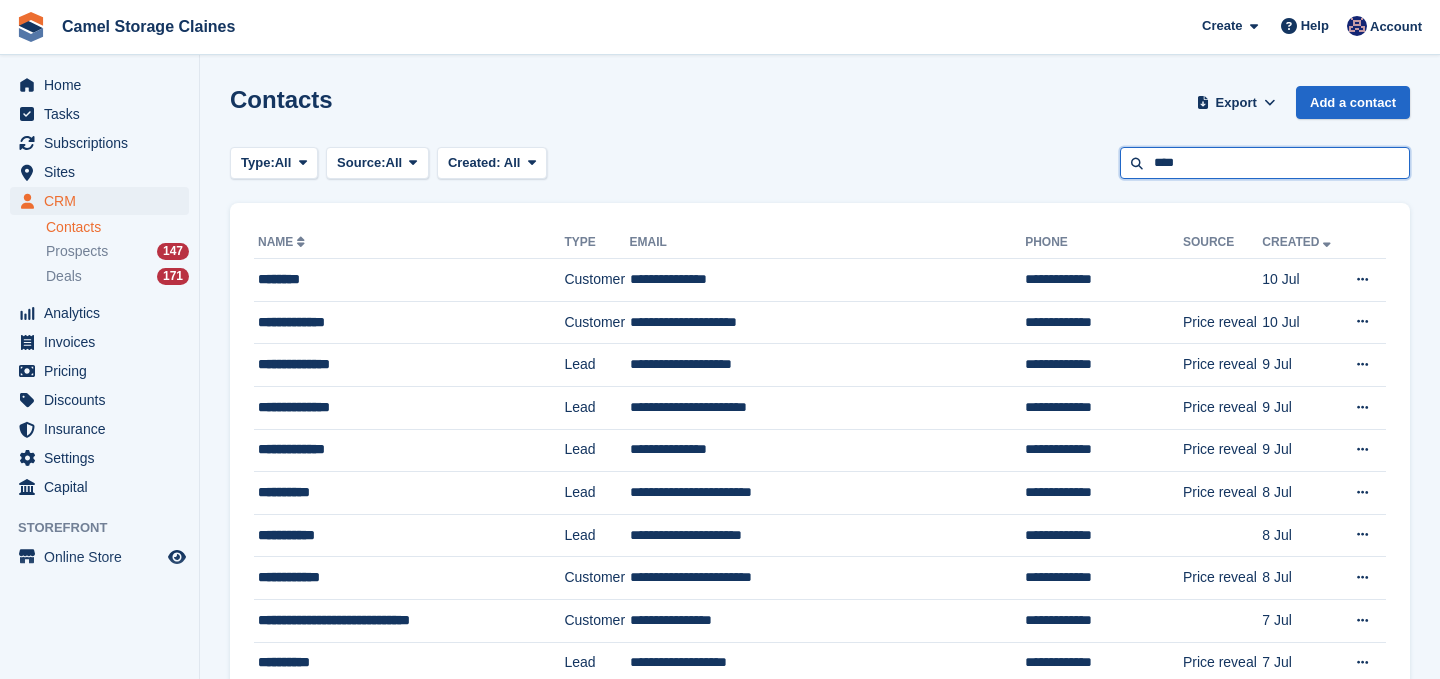 type on "****" 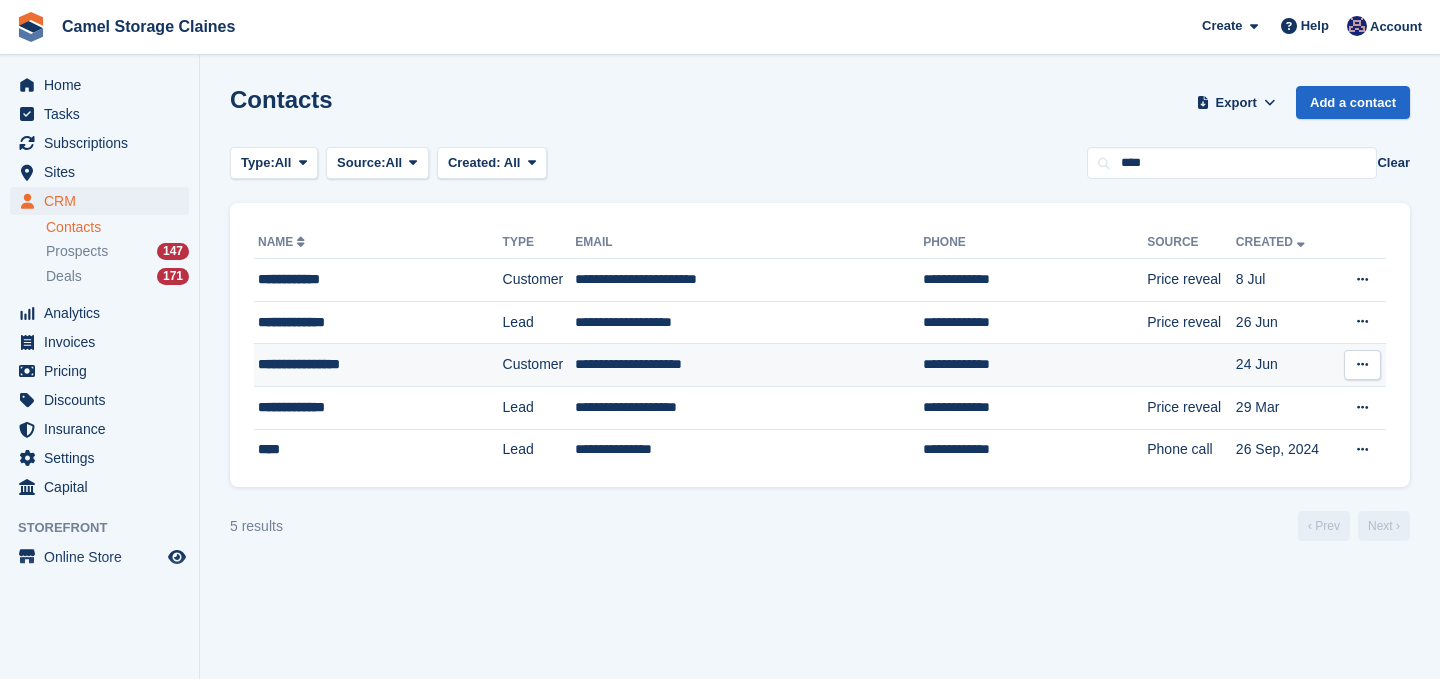 click on "**********" at bounding box center (749, 365) 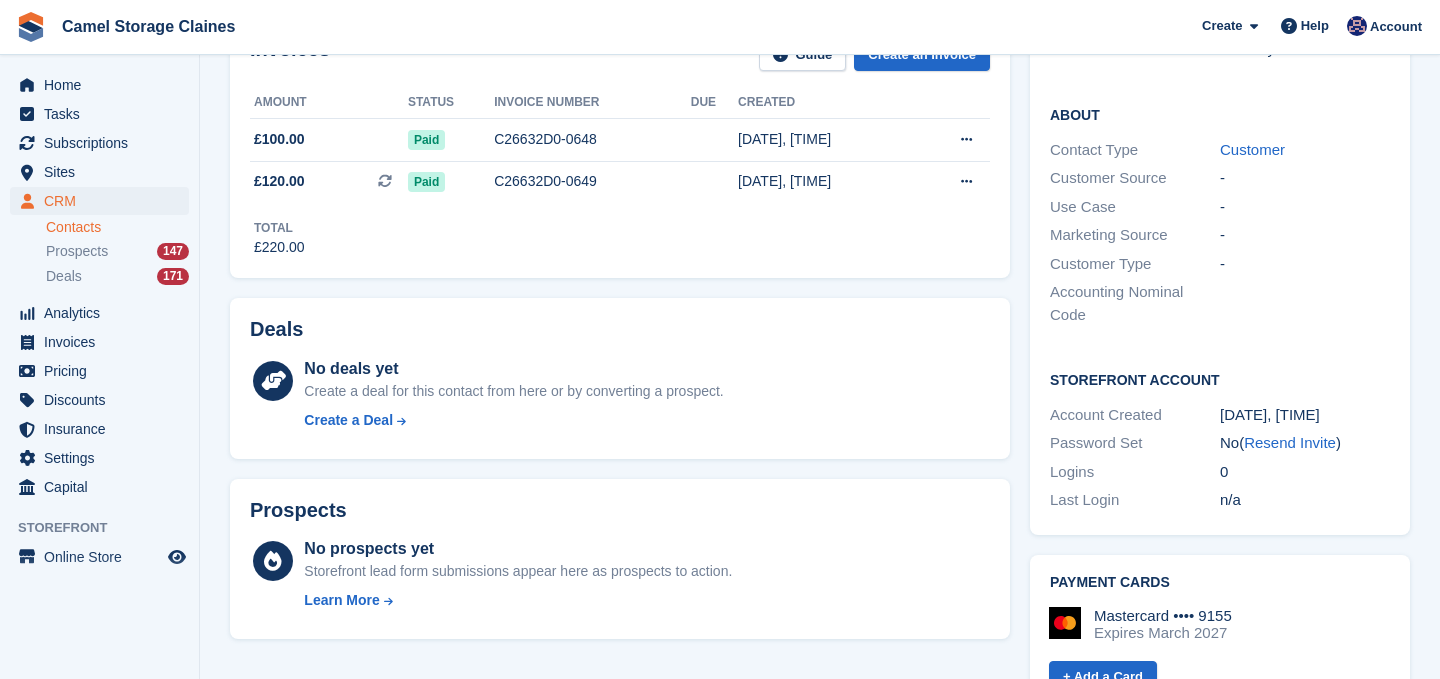 scroll, scrollTop: 0, scrollLeft: 0, axis: both 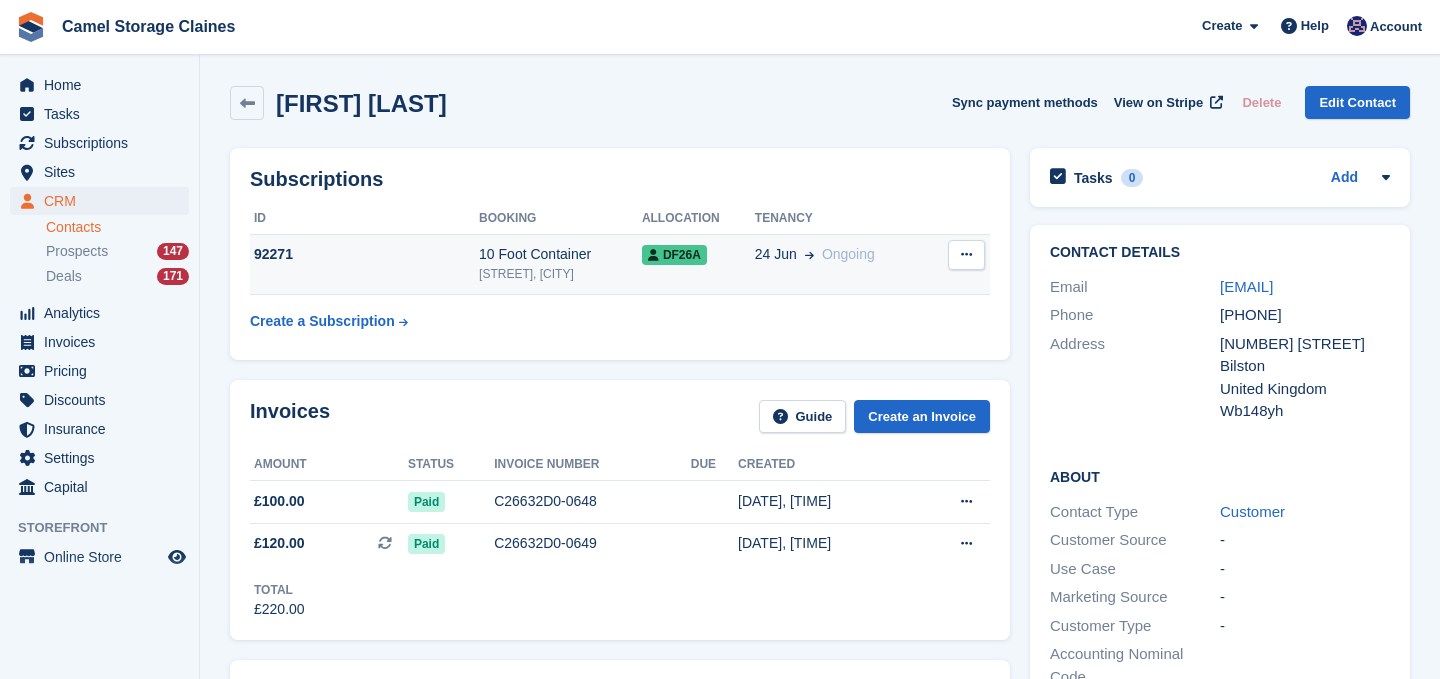 click on "[STREET], [CITY]" at bounding box center [560, 274] 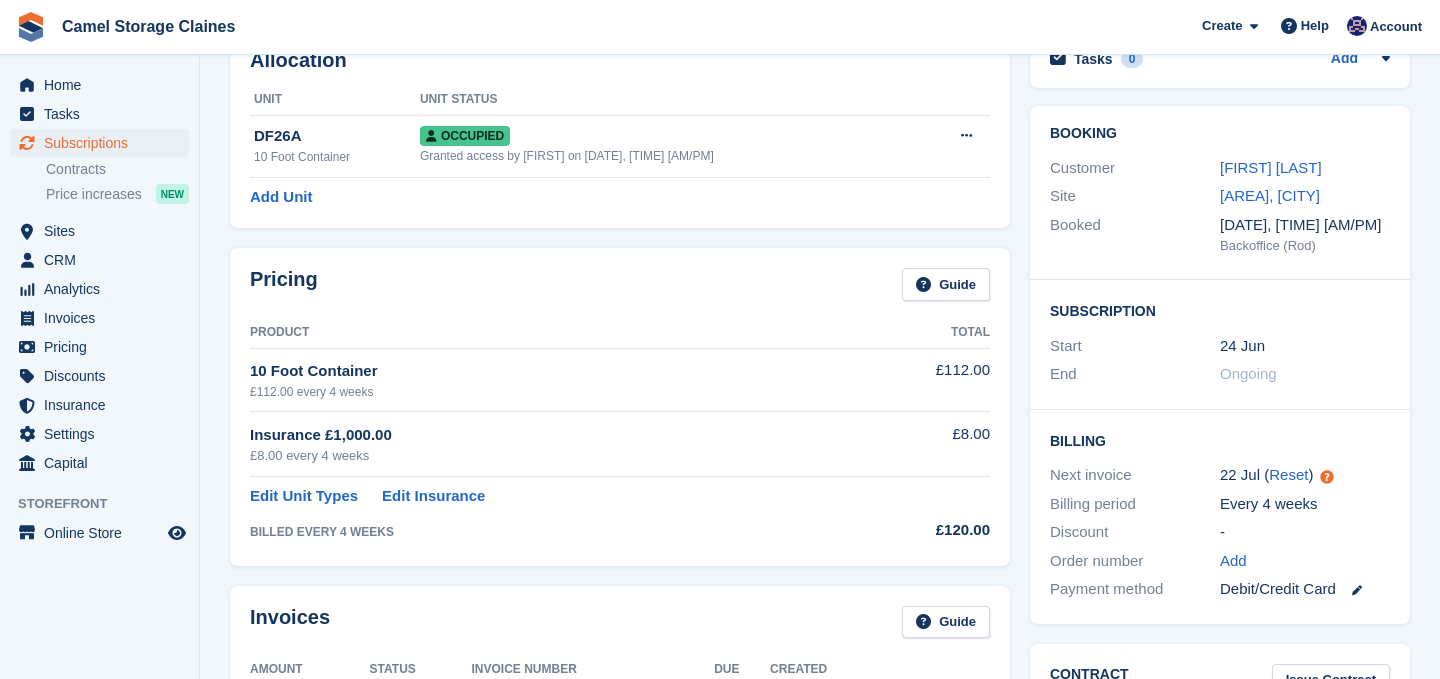 scroll, scrollTop: 0, scrollLeft: 0, axis: both 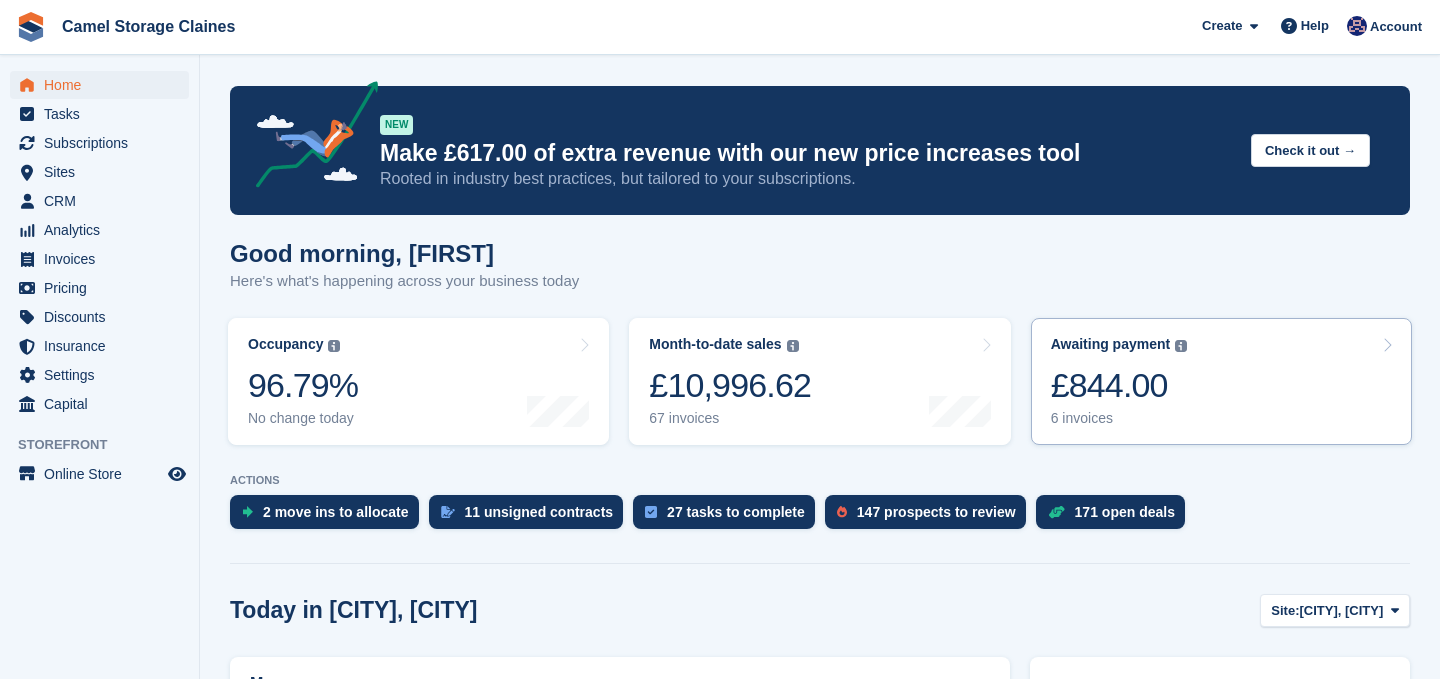 click on "£844.00" at bounding box center [1119, 385] 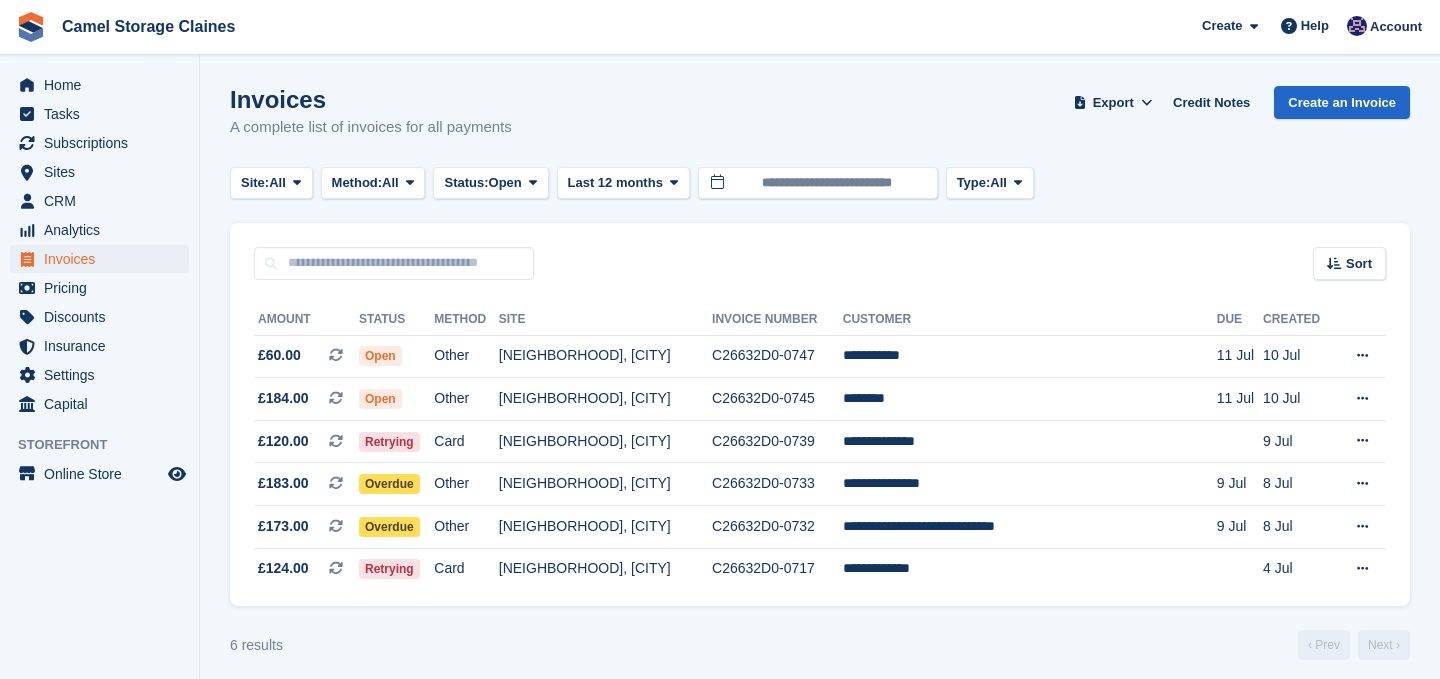 scroll, scrollTop: 11, scrollLeft: 0, axis: vertical 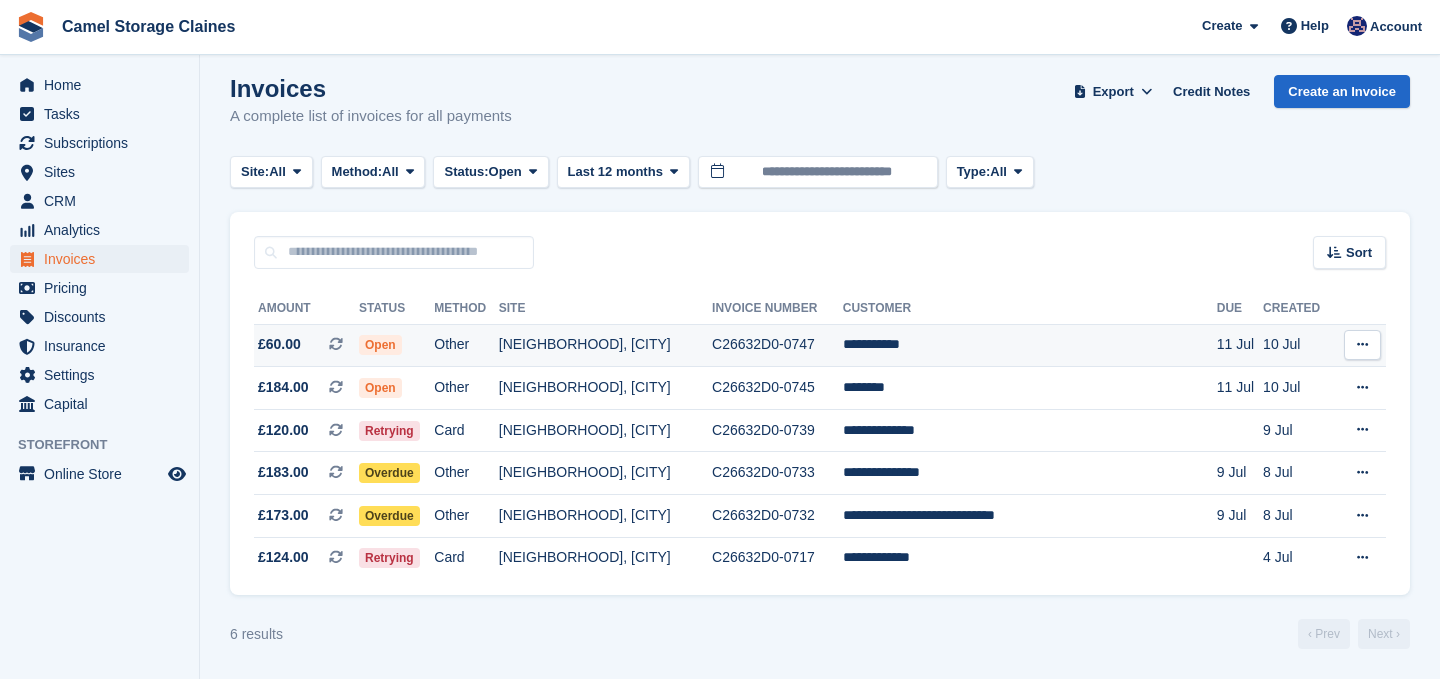 click on "**********" at bounding box center [1030, 345] 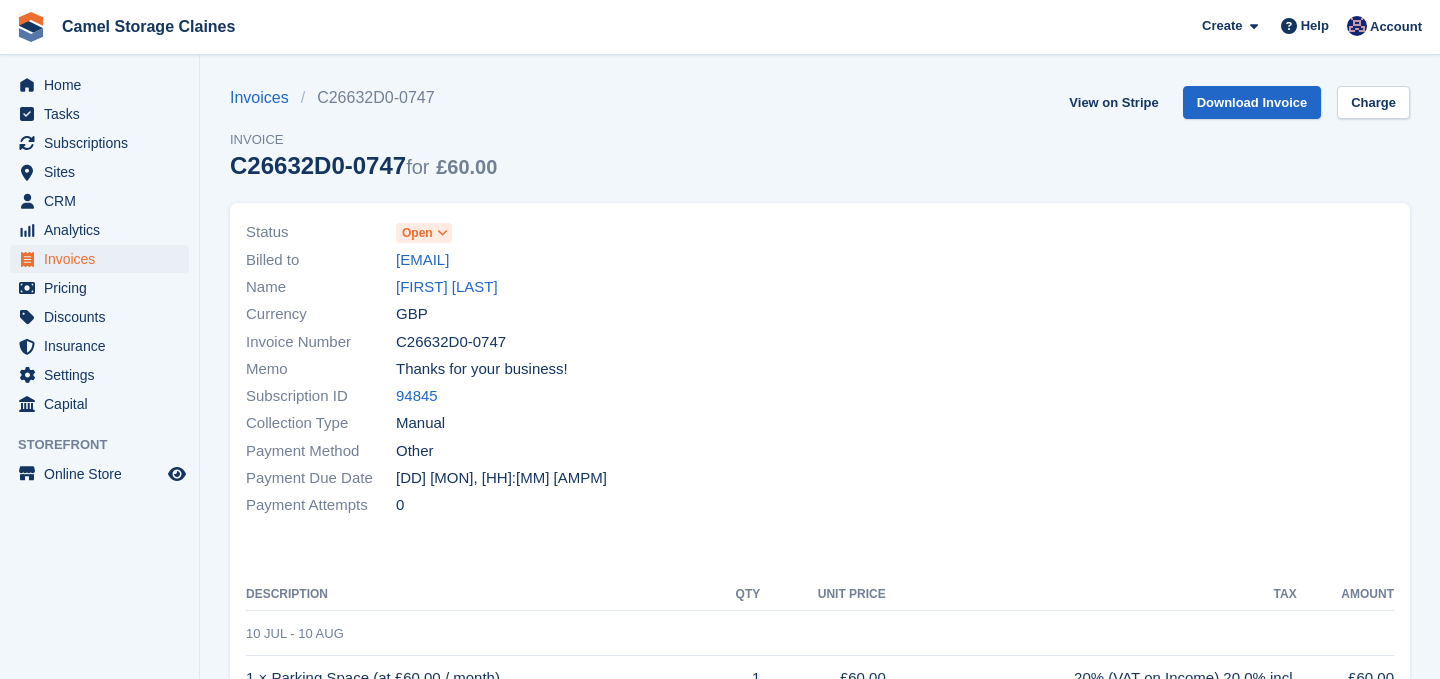 scroll, scrollTop: 0, scrollLeft: 0, axis: both 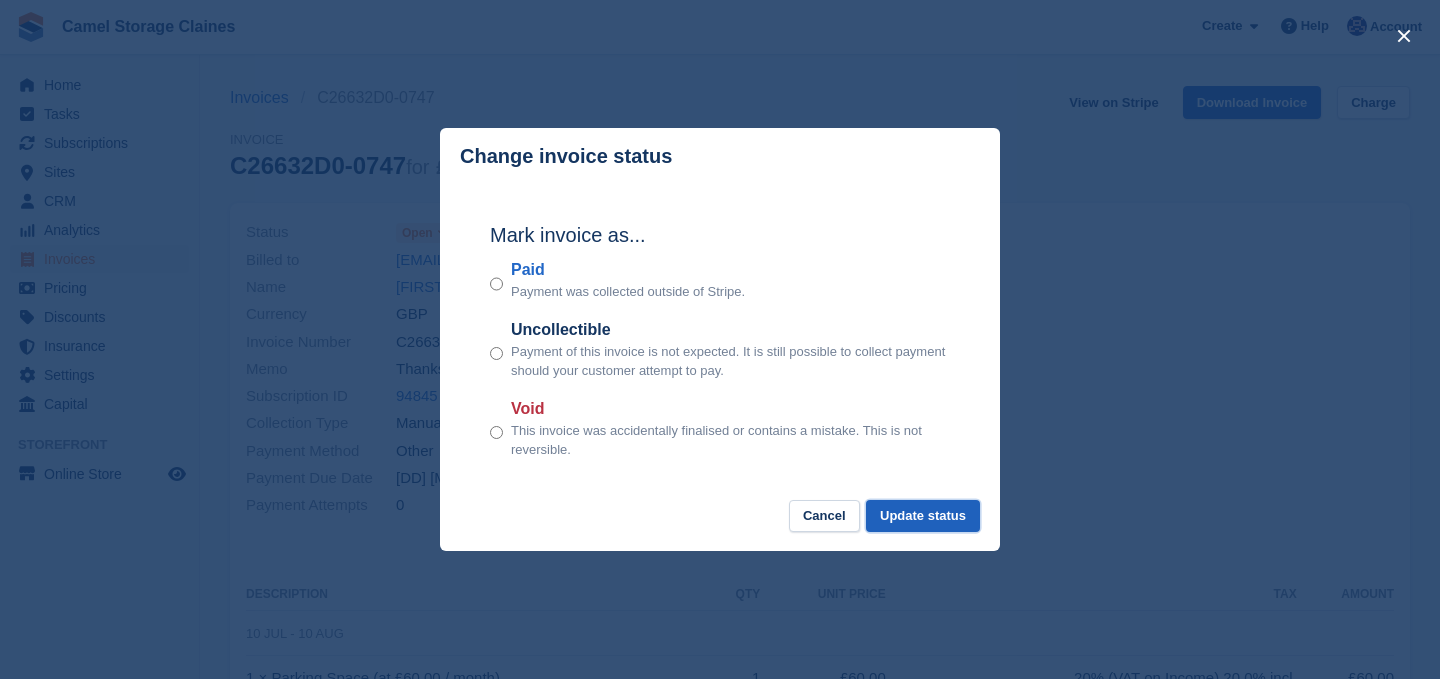 click on "Update status" at bounding box center [923, 516] 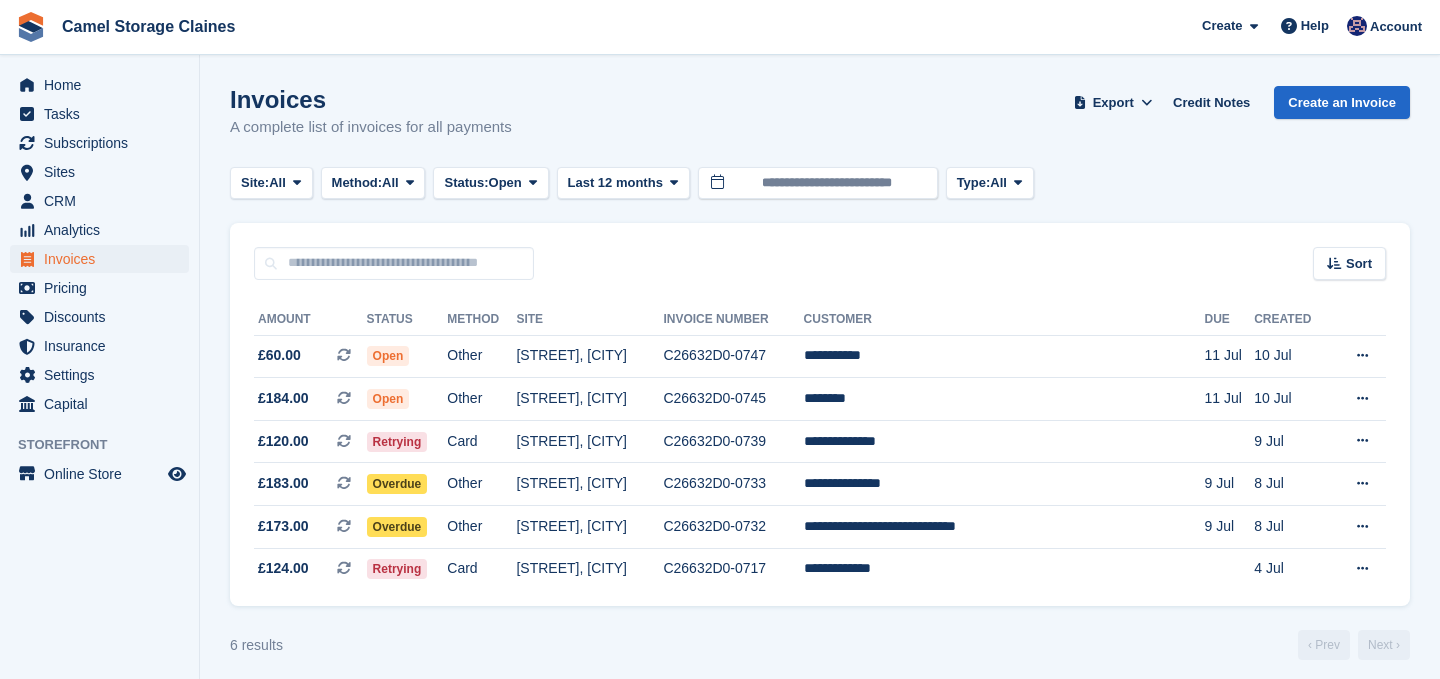 scroll, scrollTop: 11, scrollLeft: 0, axis: vertical 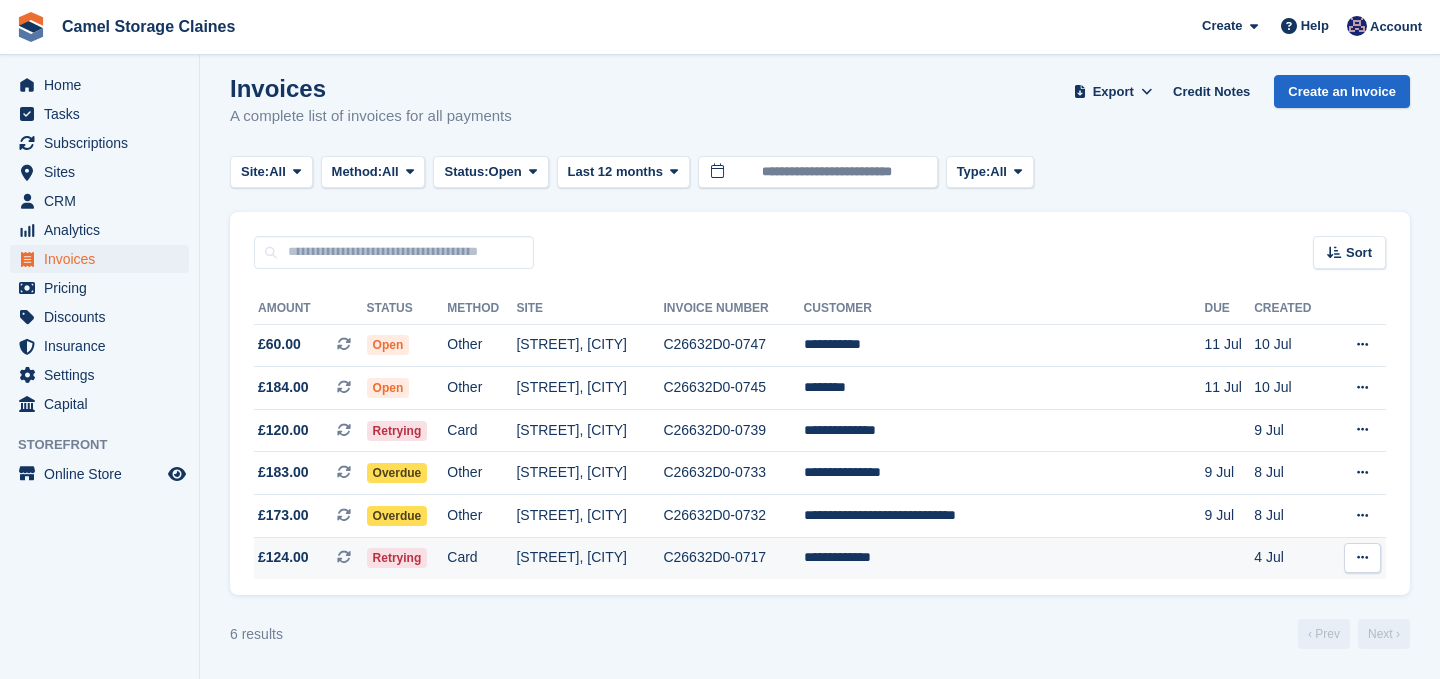 click on "[DISTRICT], [CITY]" at bounding box center [589, 558] 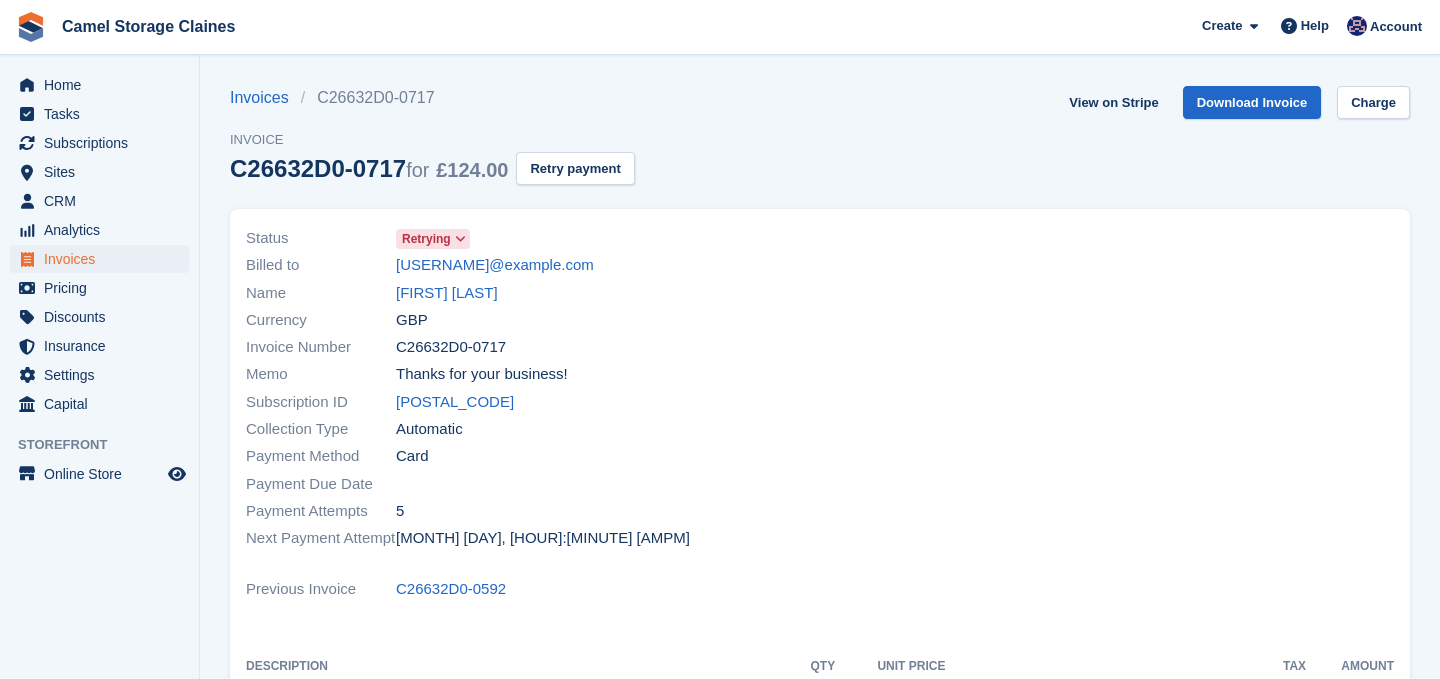 scroll, scrollTop: 0, scrollLeft: 0, axis: both 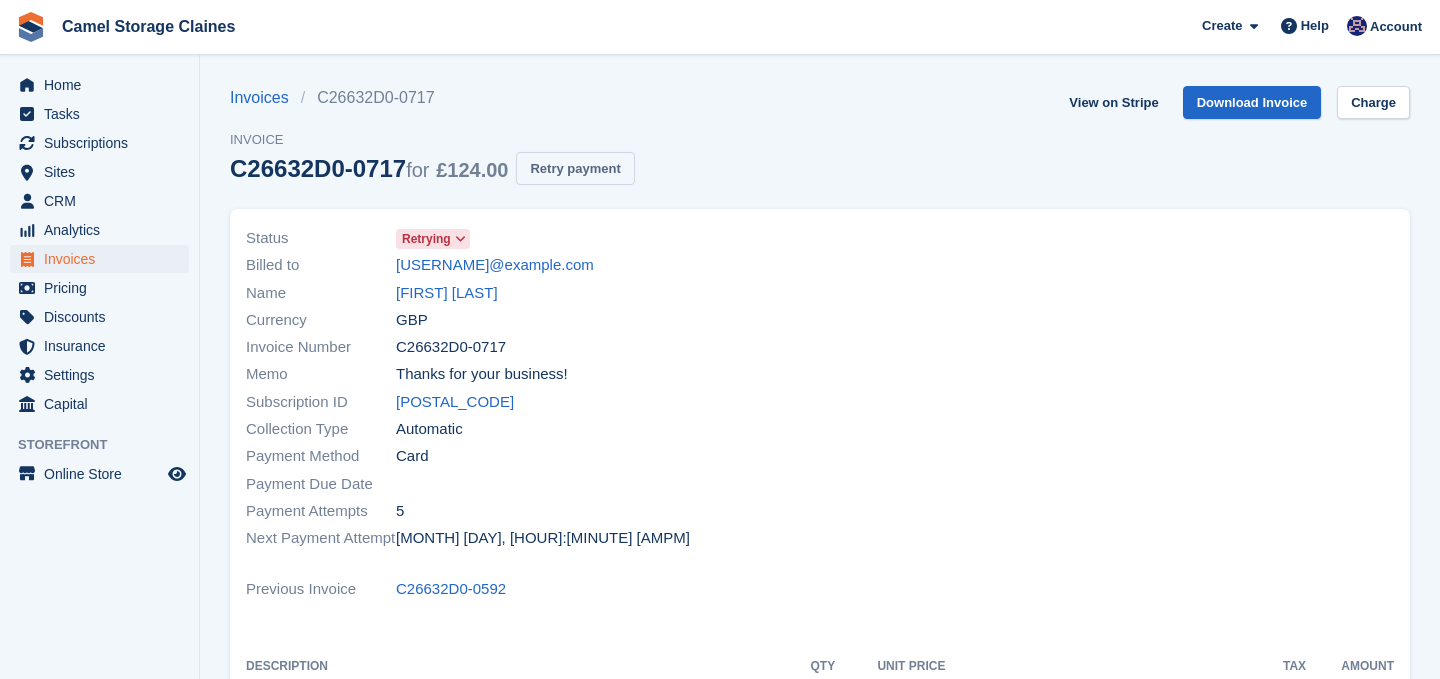 click on "Retry payment" at bounding box center (575, 168) 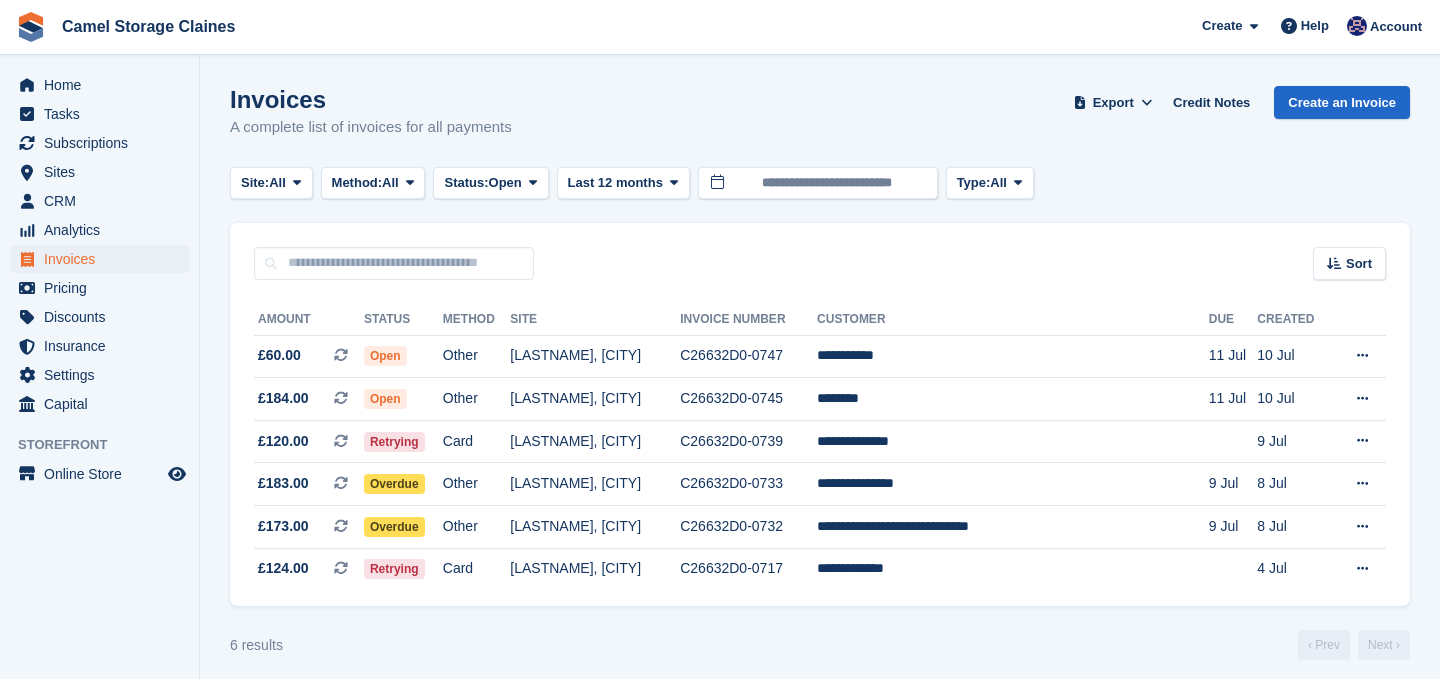 scroll, scrollTop: 11, scrollLeft: 0, axis: vertical 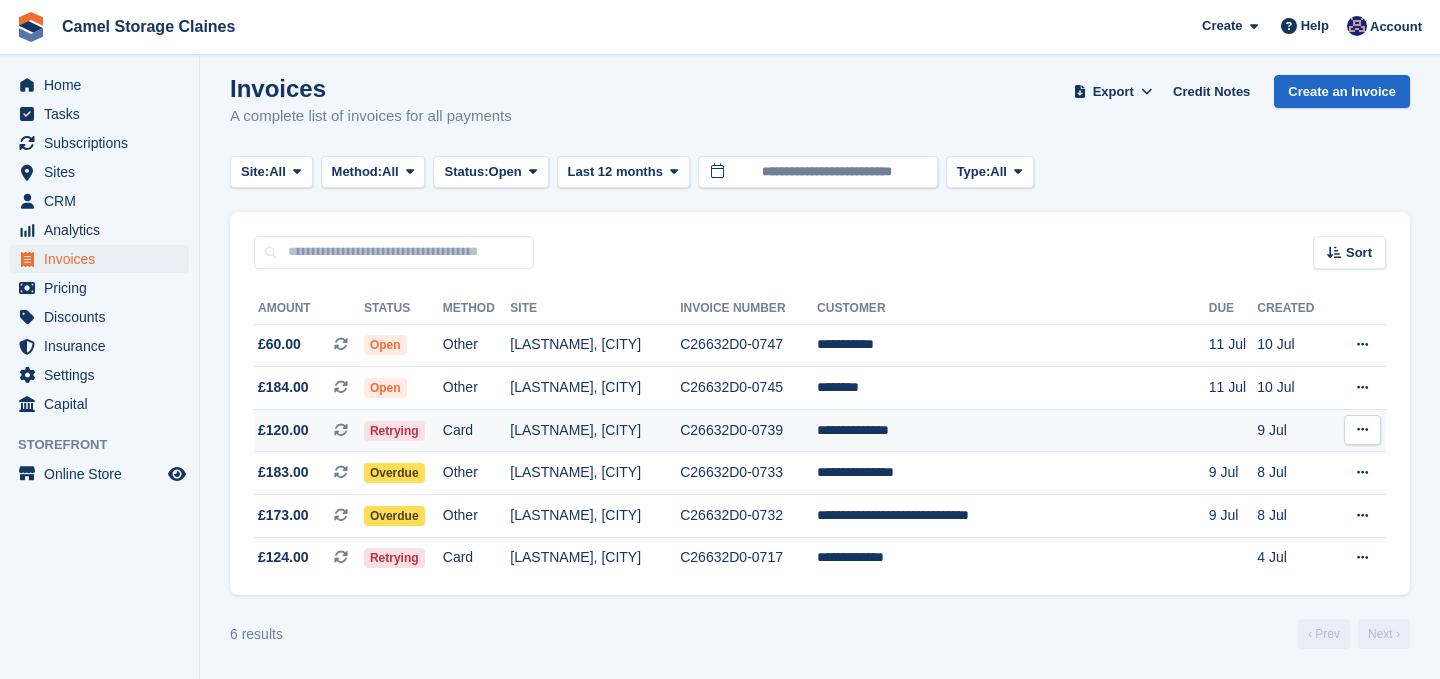 click on "Card" at bounding box center (477, 430) 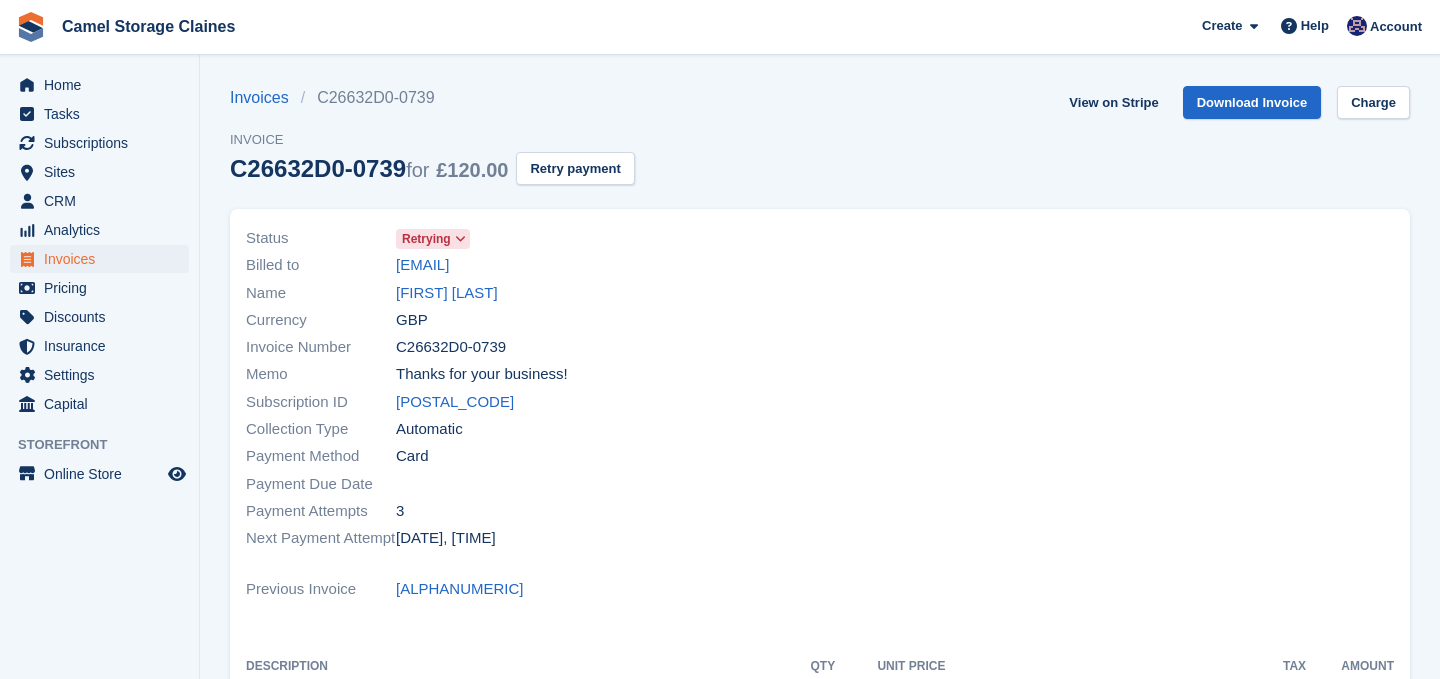 scroll, scrollTop: 0, scrollLeft: 0, axis: both 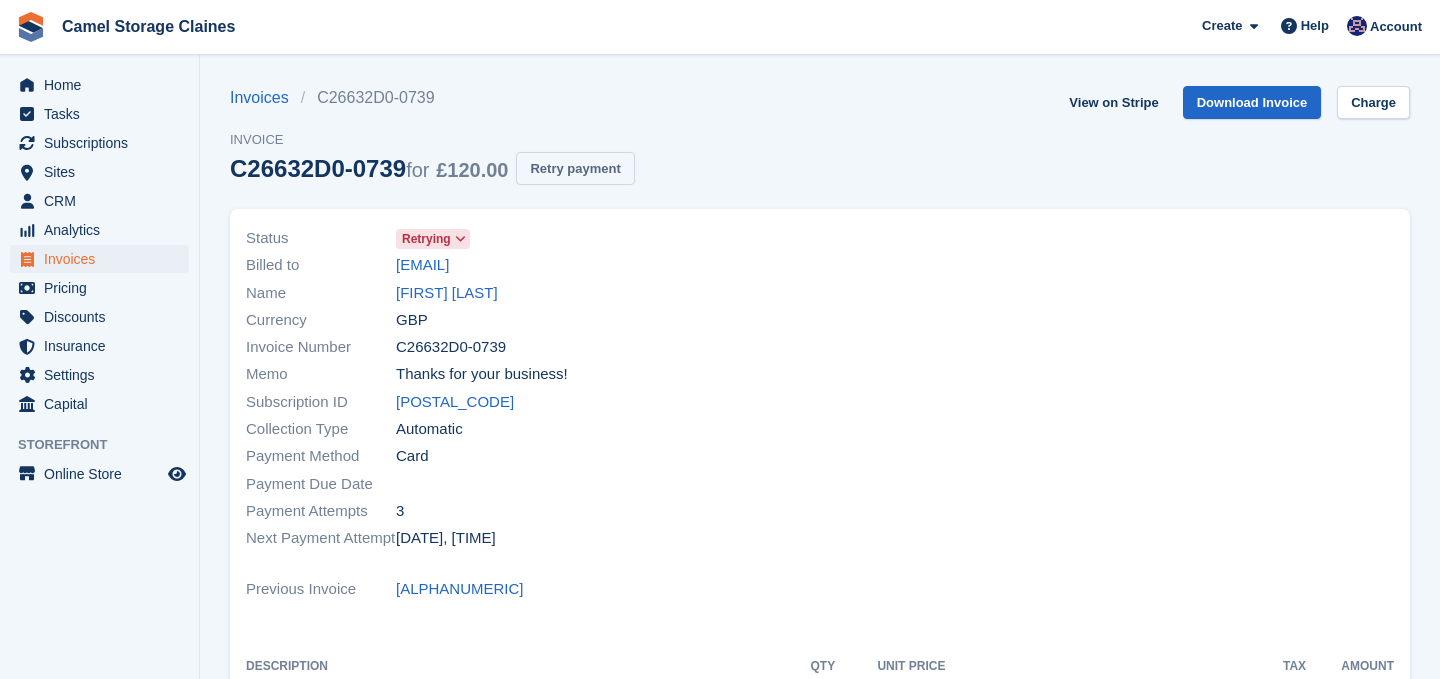 click on "Retry payment" at bounding box center (575, 168) 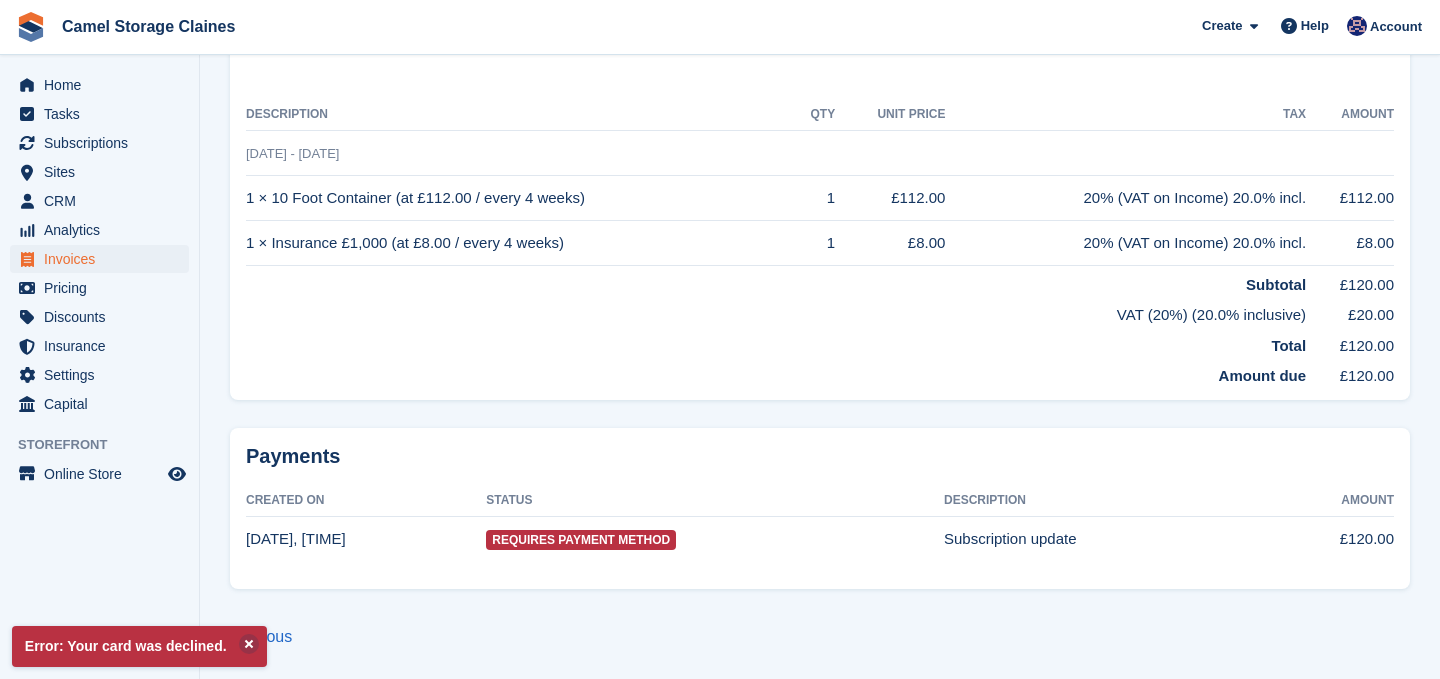 scroll, scrollTop: 549, scrollLeft: 0, axis: vertical 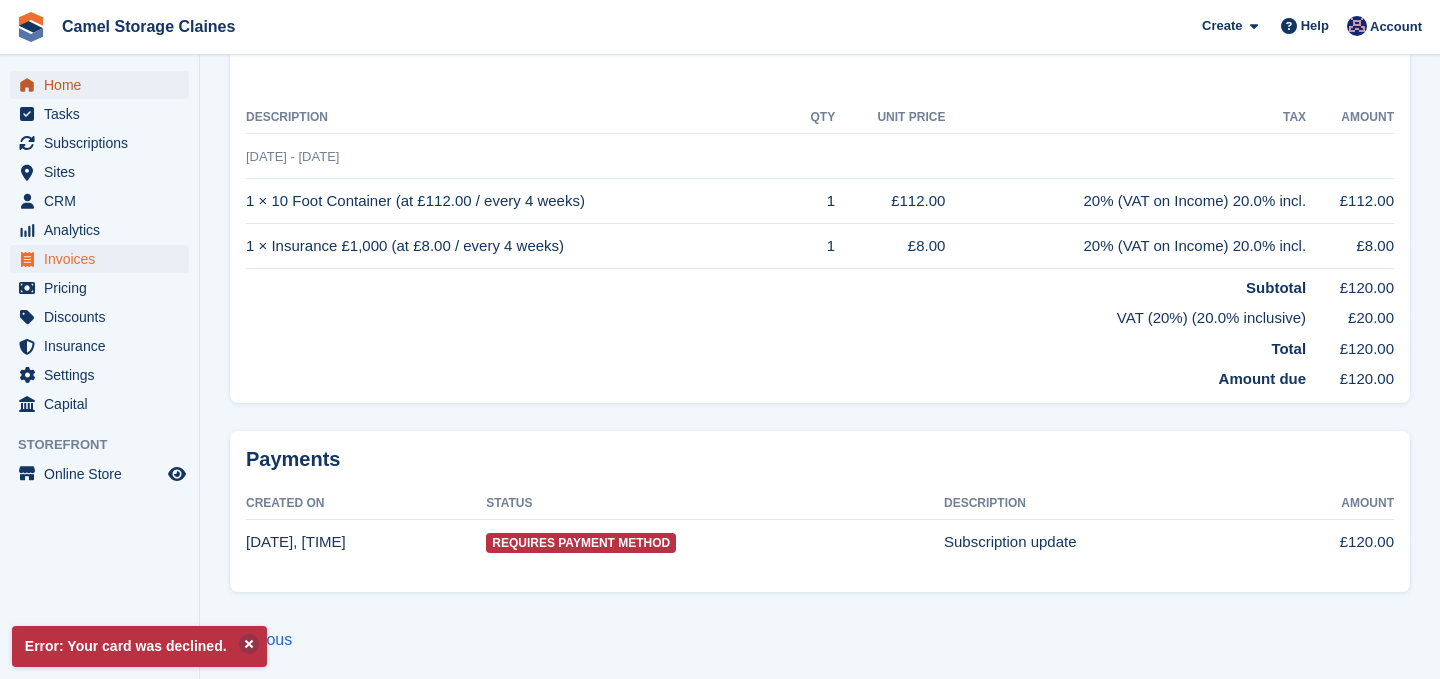 click on "Home" at bounding box center (104, 85) 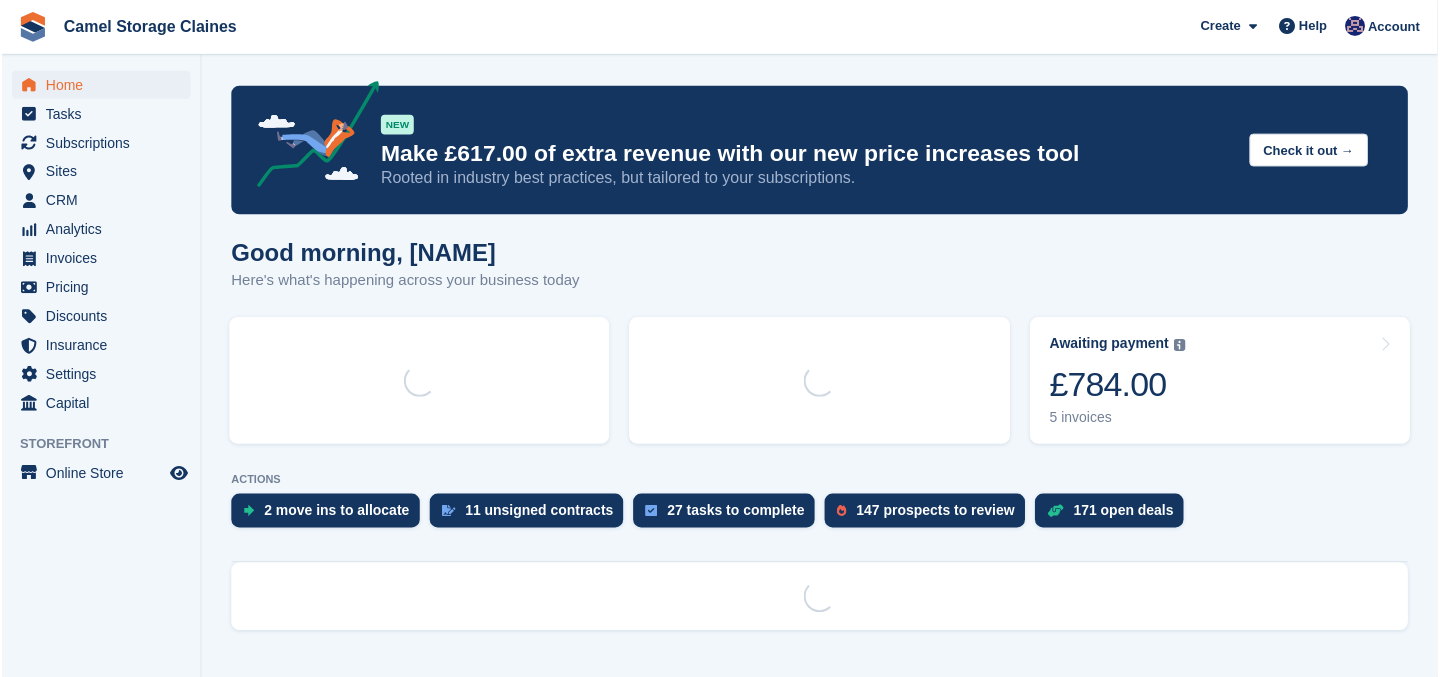 scroll, scrollTop: 0, scrollLeft: 0, axis: both 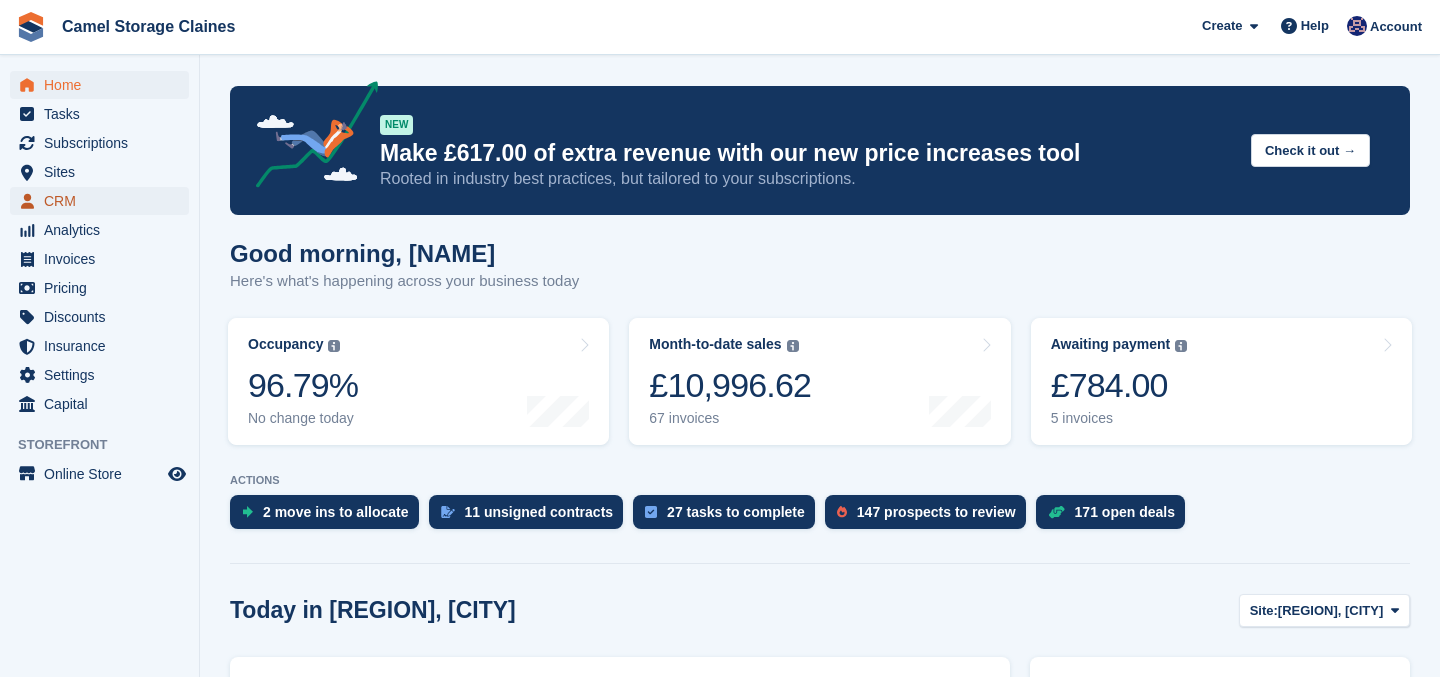 click on "CRM" at bounding box center (104, 201) 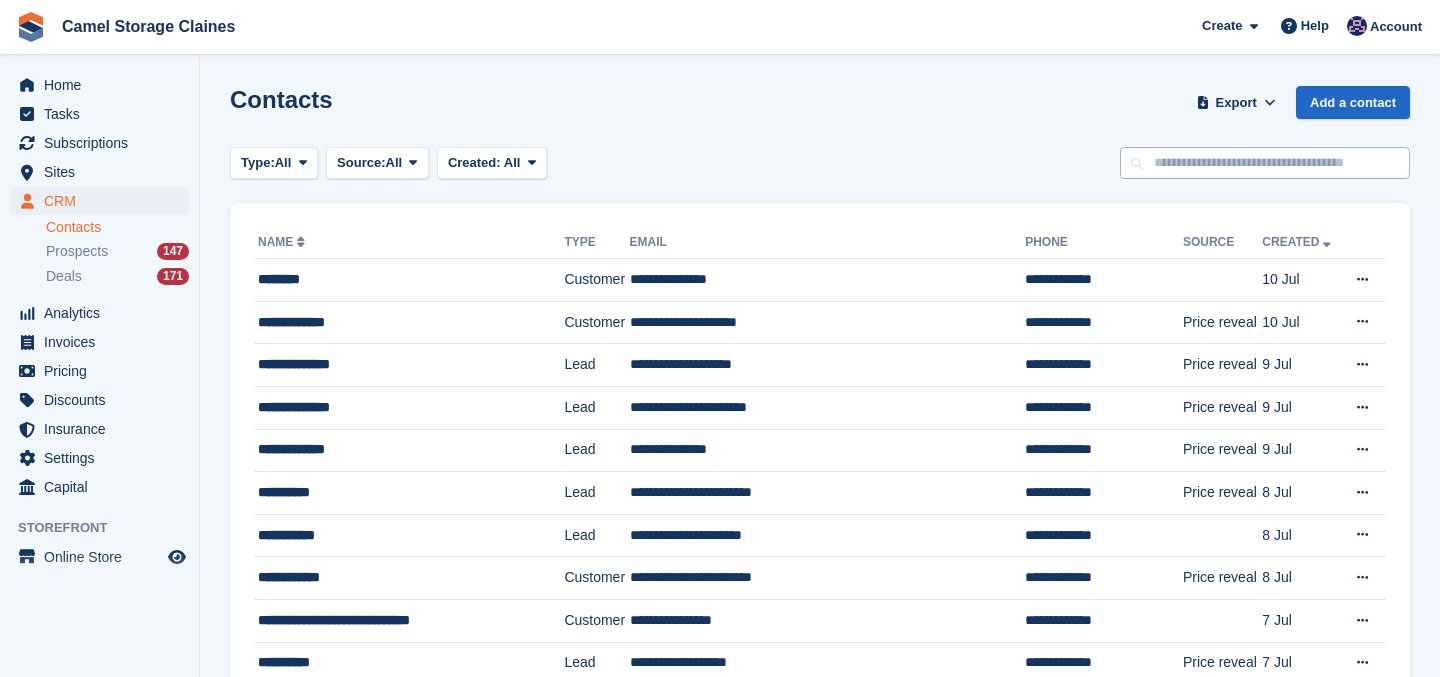 scroll, scrollTop: 0, scrollLeft: 0, axis: both 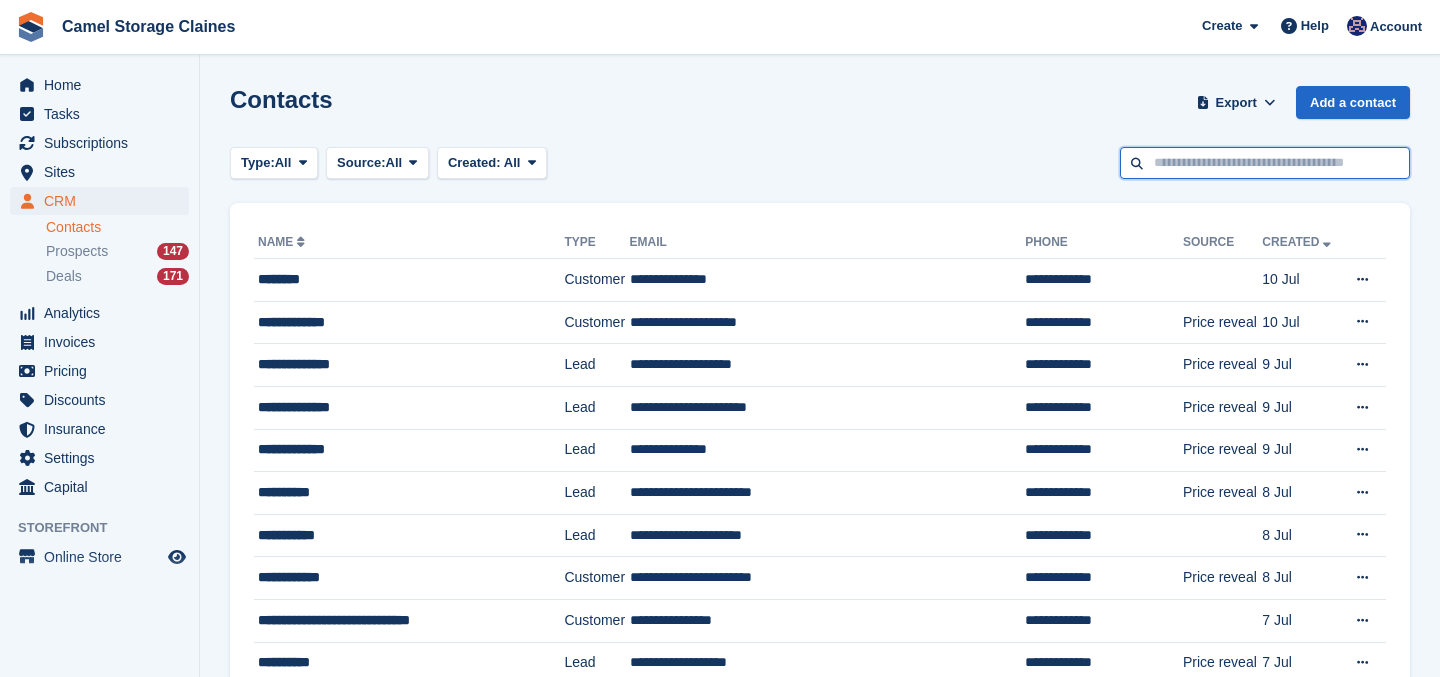 click at bounding box center [1265, 163] 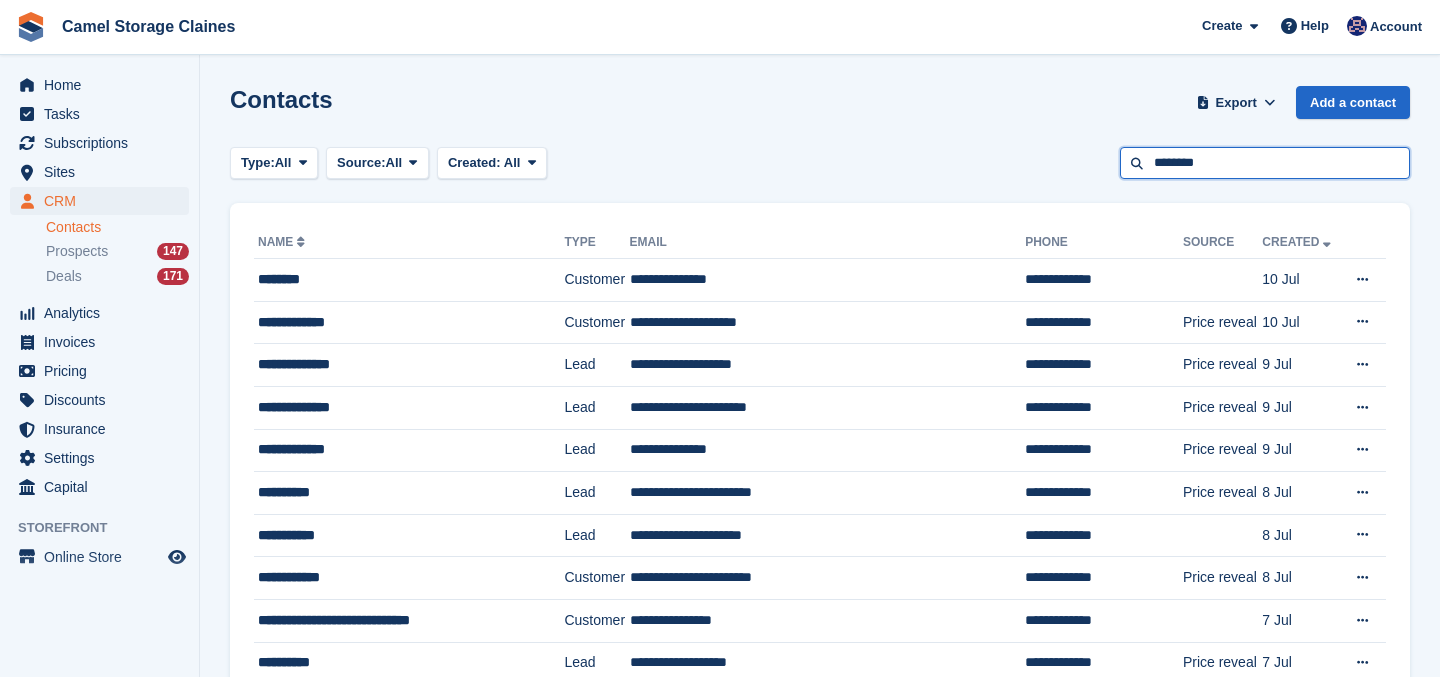 type on "********" 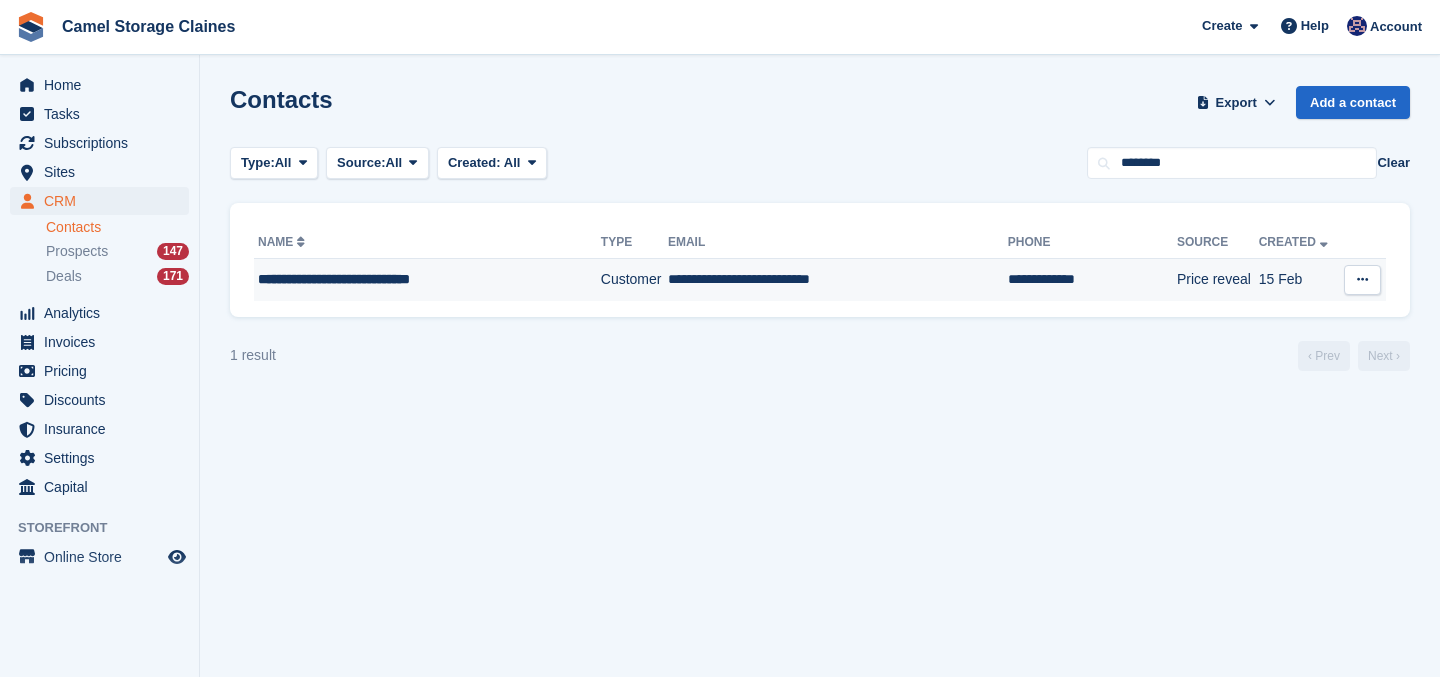 click on "**********" at bounding box center [412, 279] 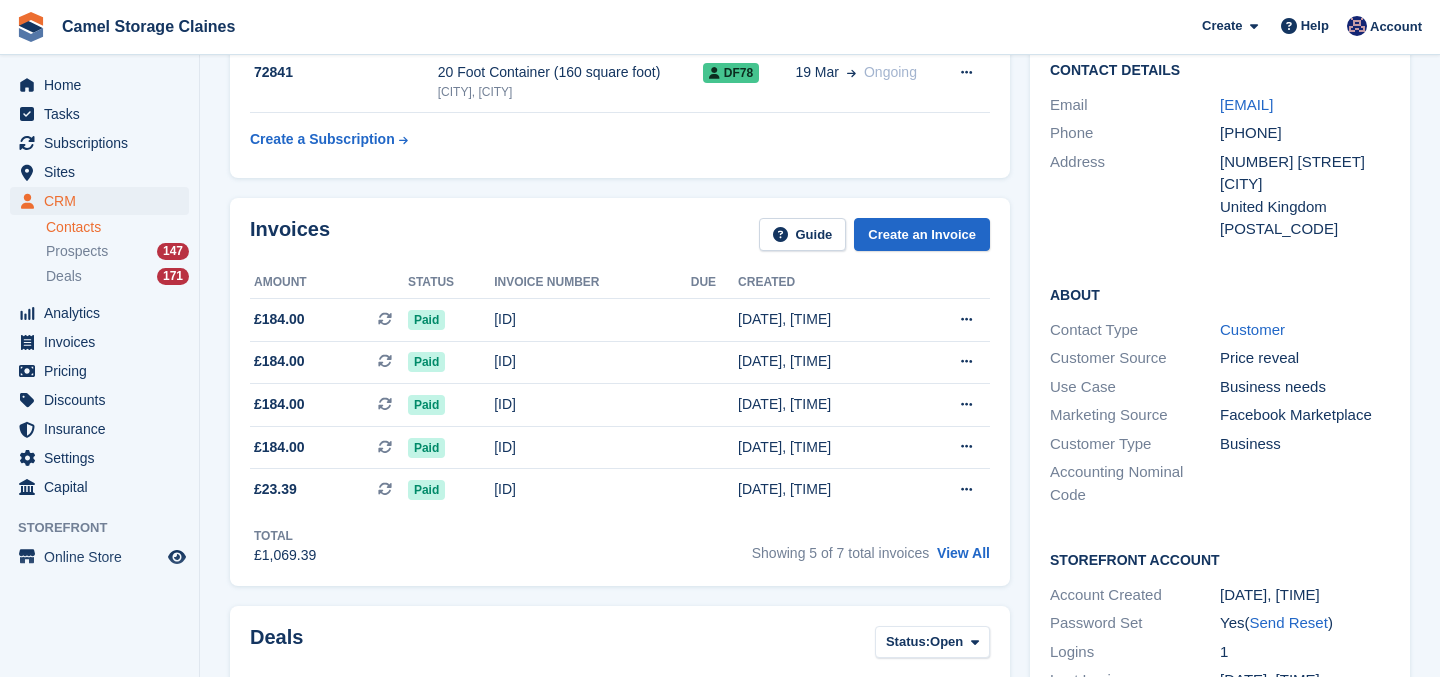 scroll, scrollTop: 0, scrollLeft: 0, axis: both 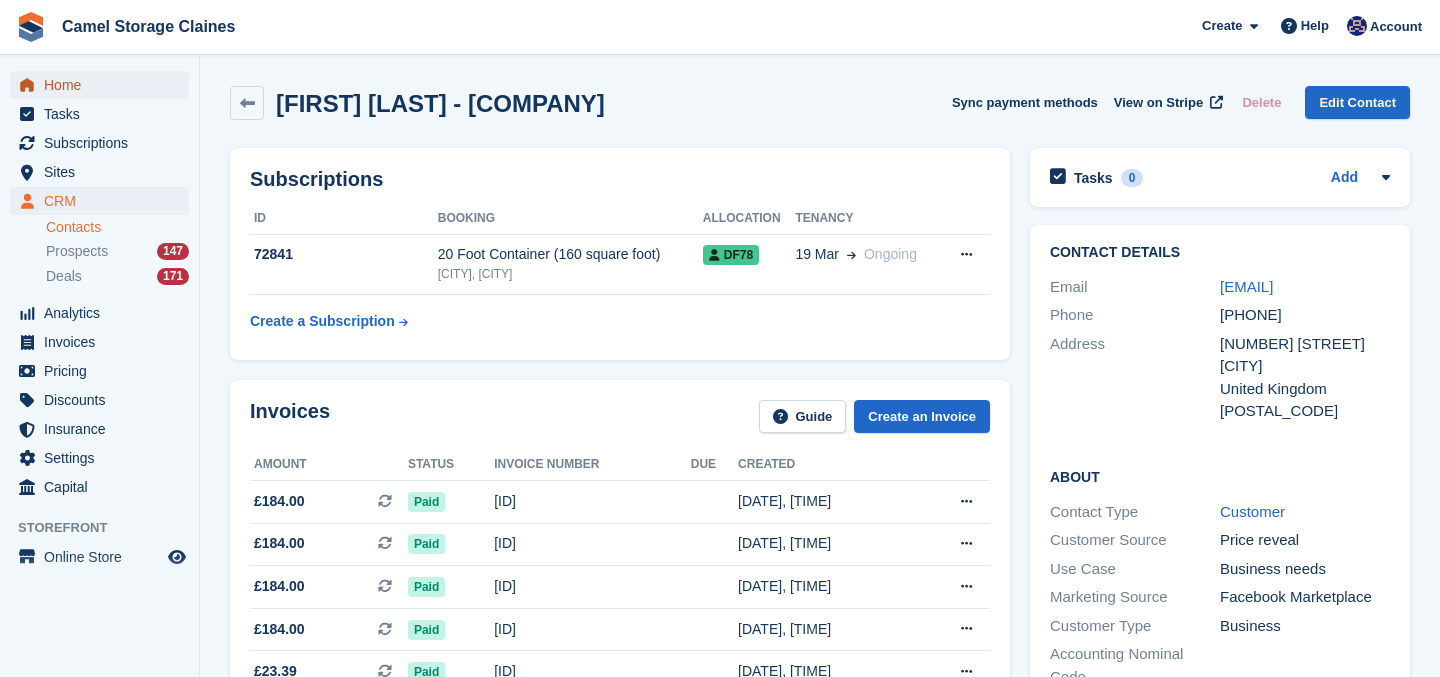 click on "Home" at bounding box center (104, 85) 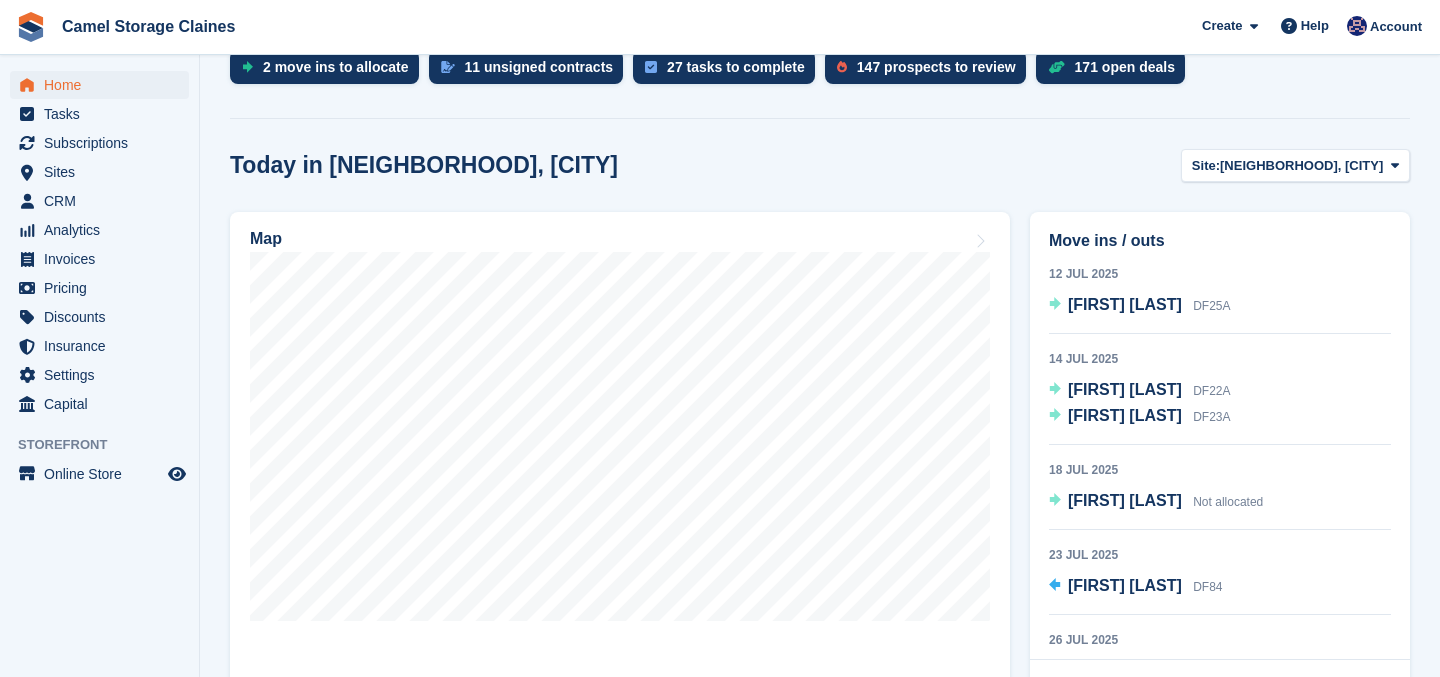 scroll, scrollTop: 501, scrollLeft: 0, axis: vertical 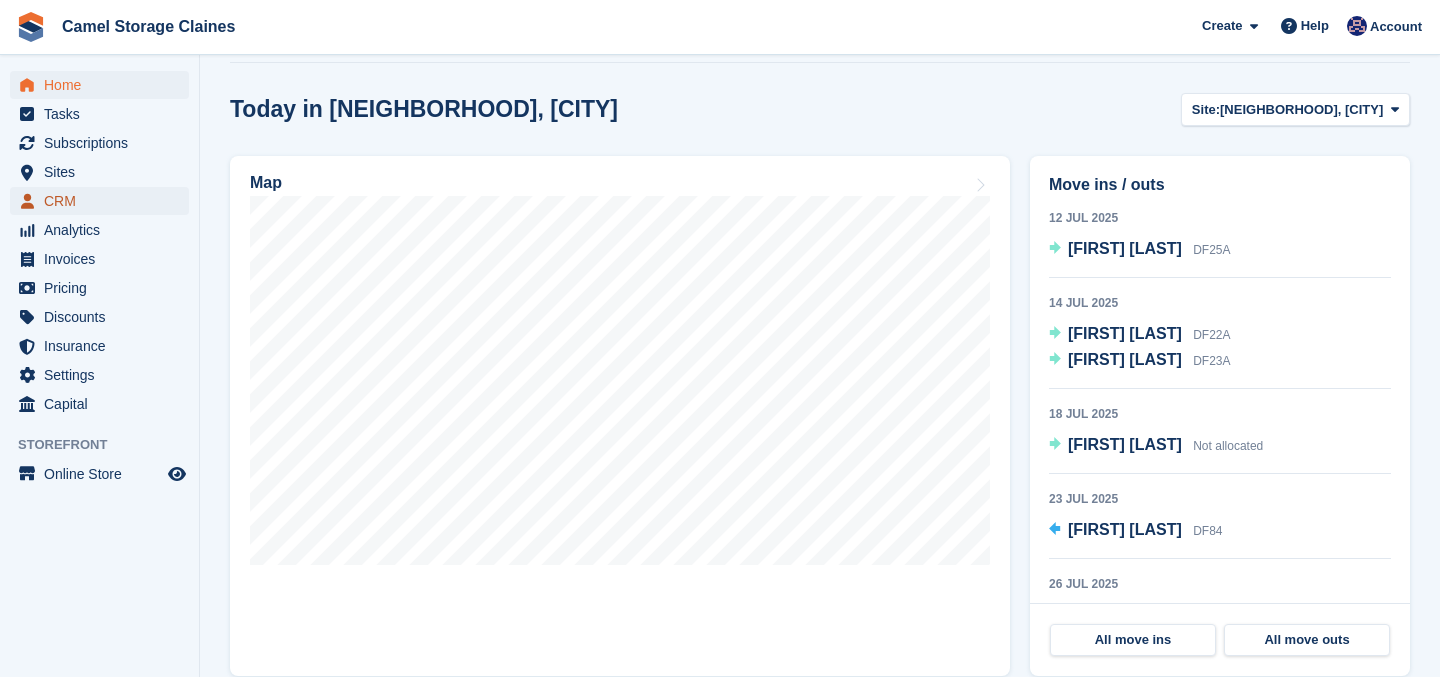 click on "CRM" at bounding box center [104, 201] 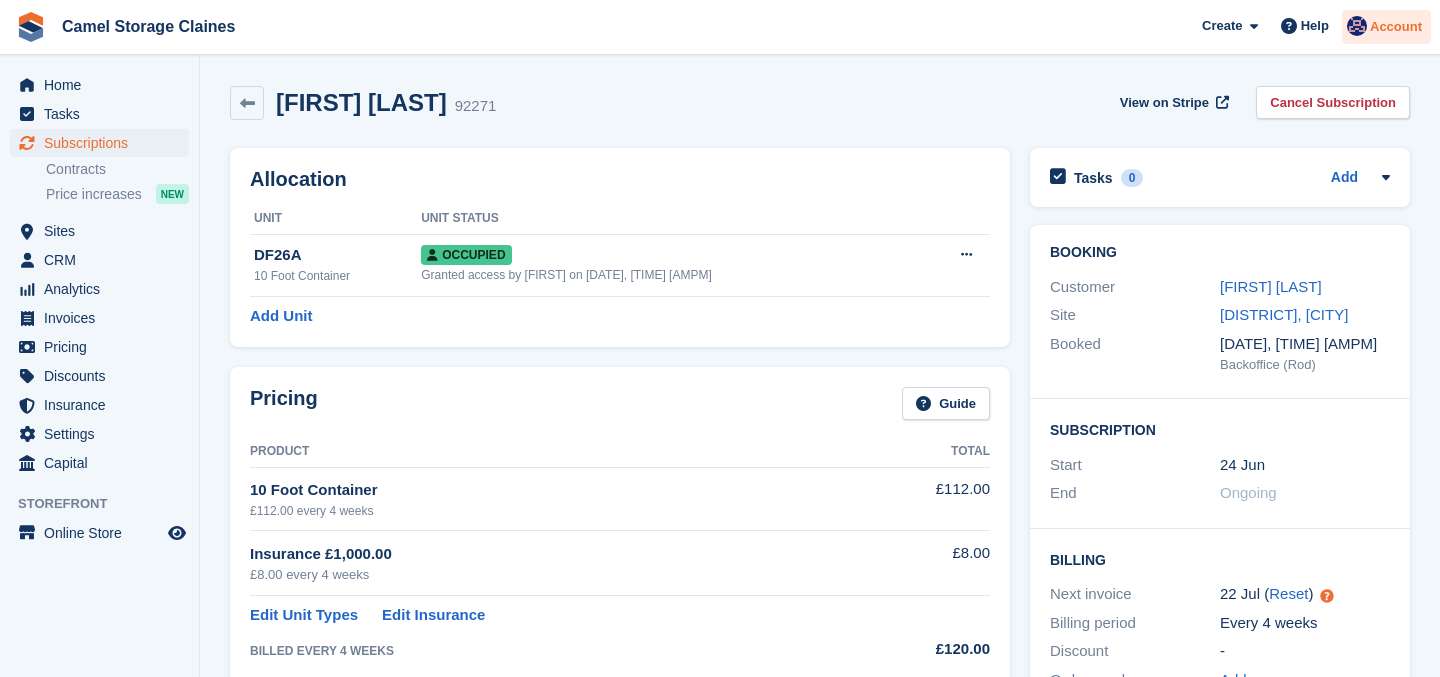 scroll, scrollTop: 0, scrollLeft: 0, axis: both 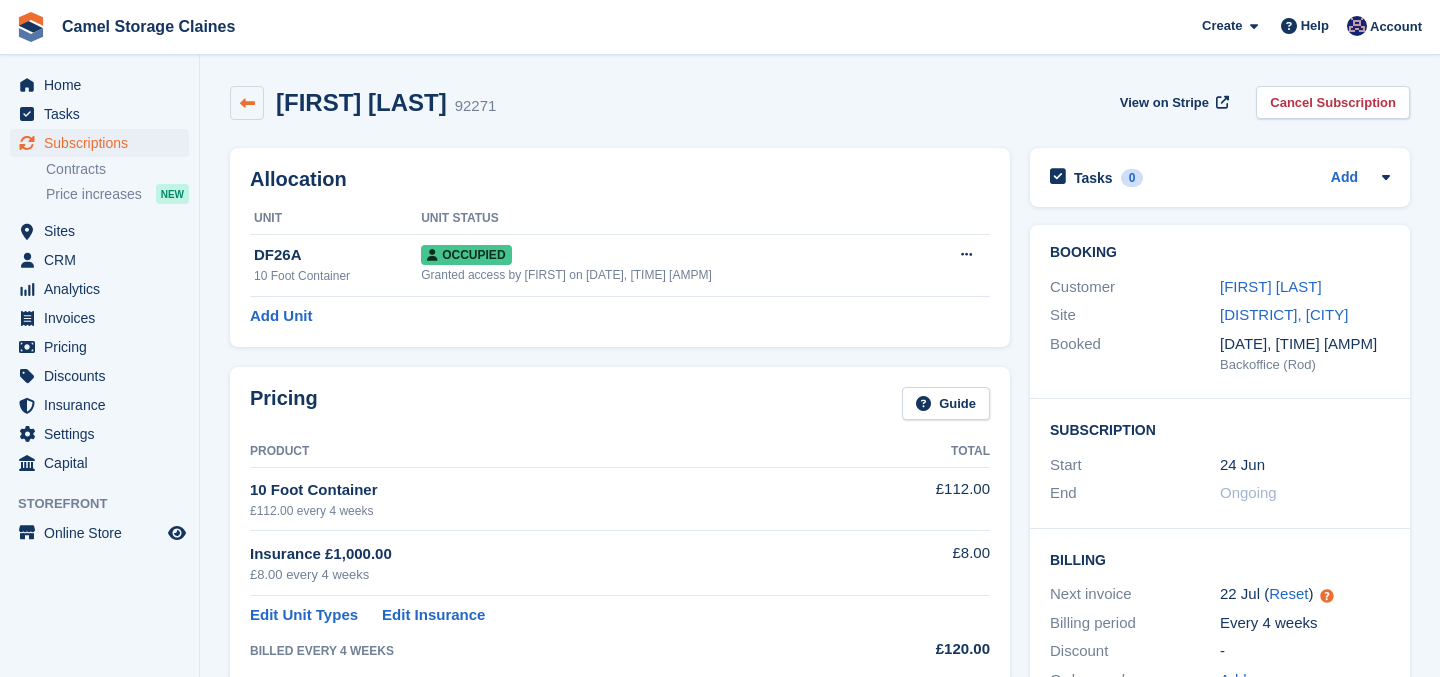 click at bounding box center (247, 103) 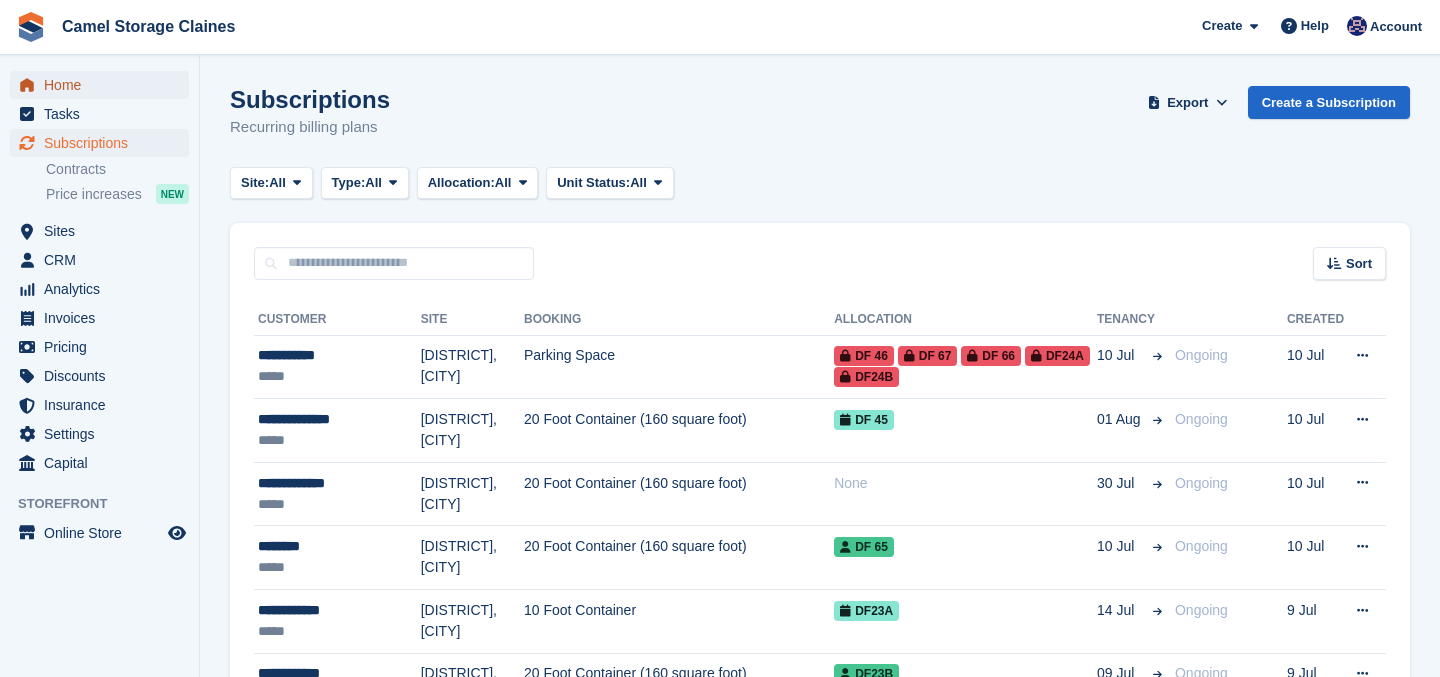 click on "Home" at bounding box center (104, 85) 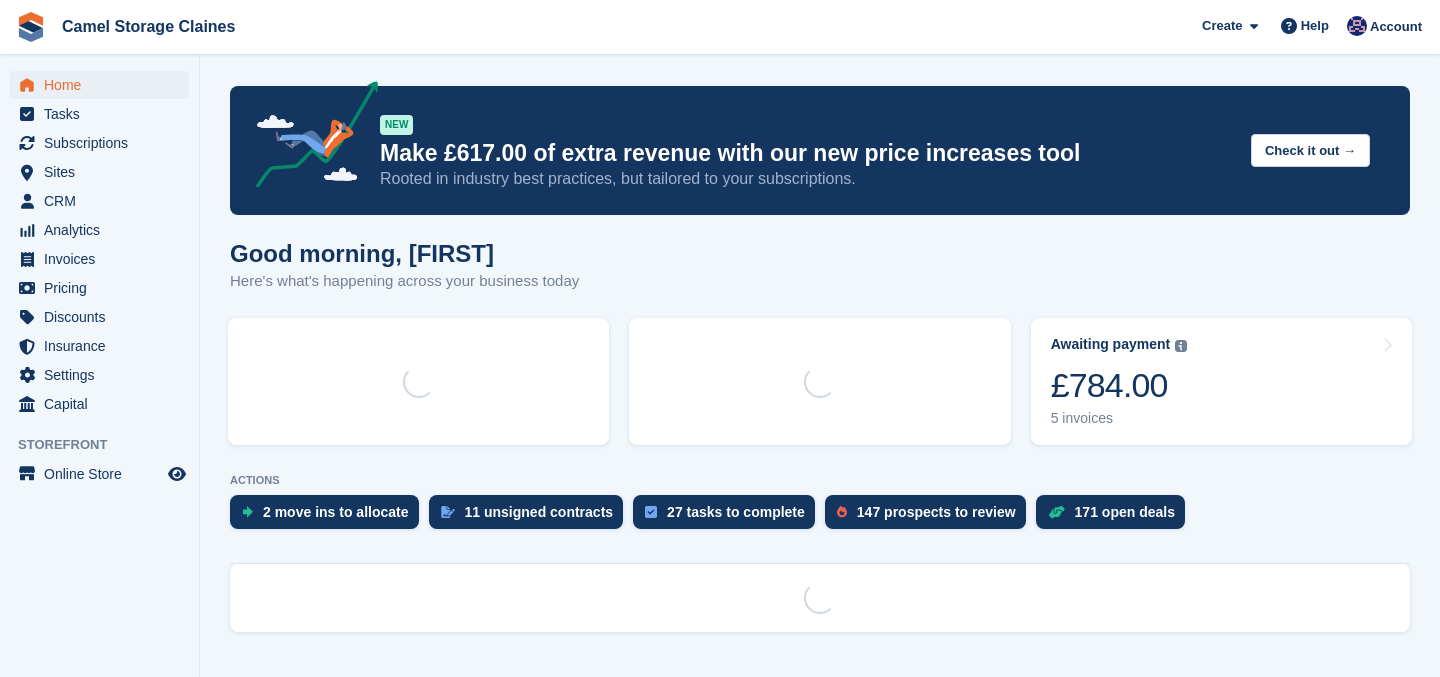 scroll, scrollTop: 0, scrollLeft: 0, axis: both 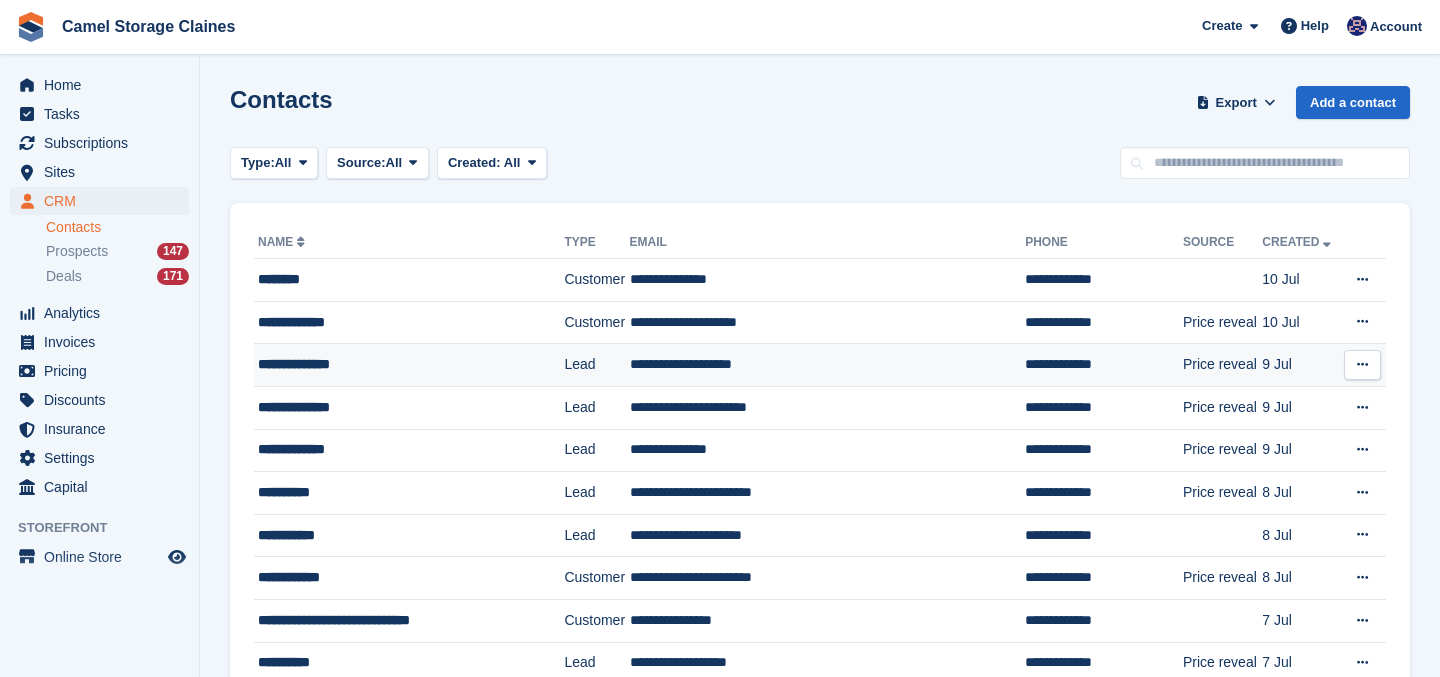 click on "**********" at bounding box center (409, 365) 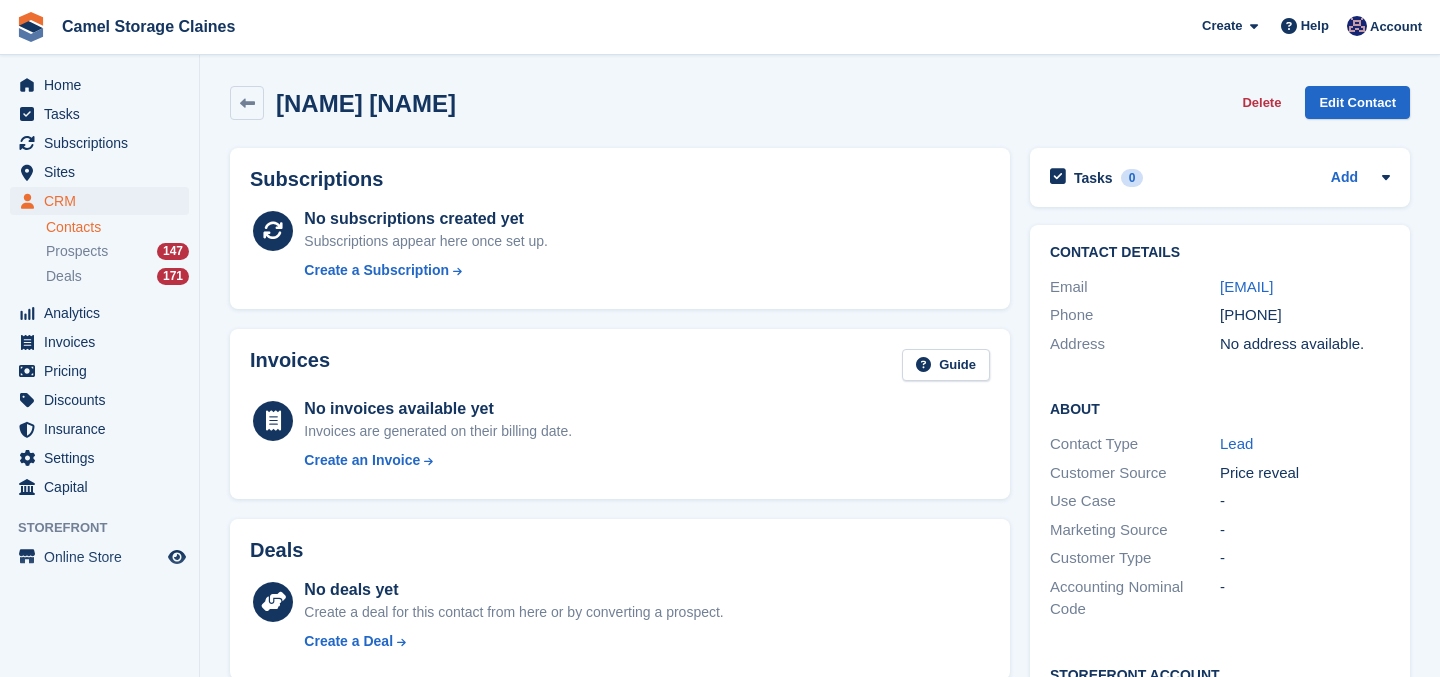 scroll, scrollTop: 0, scrollLeft: 0, axis: both 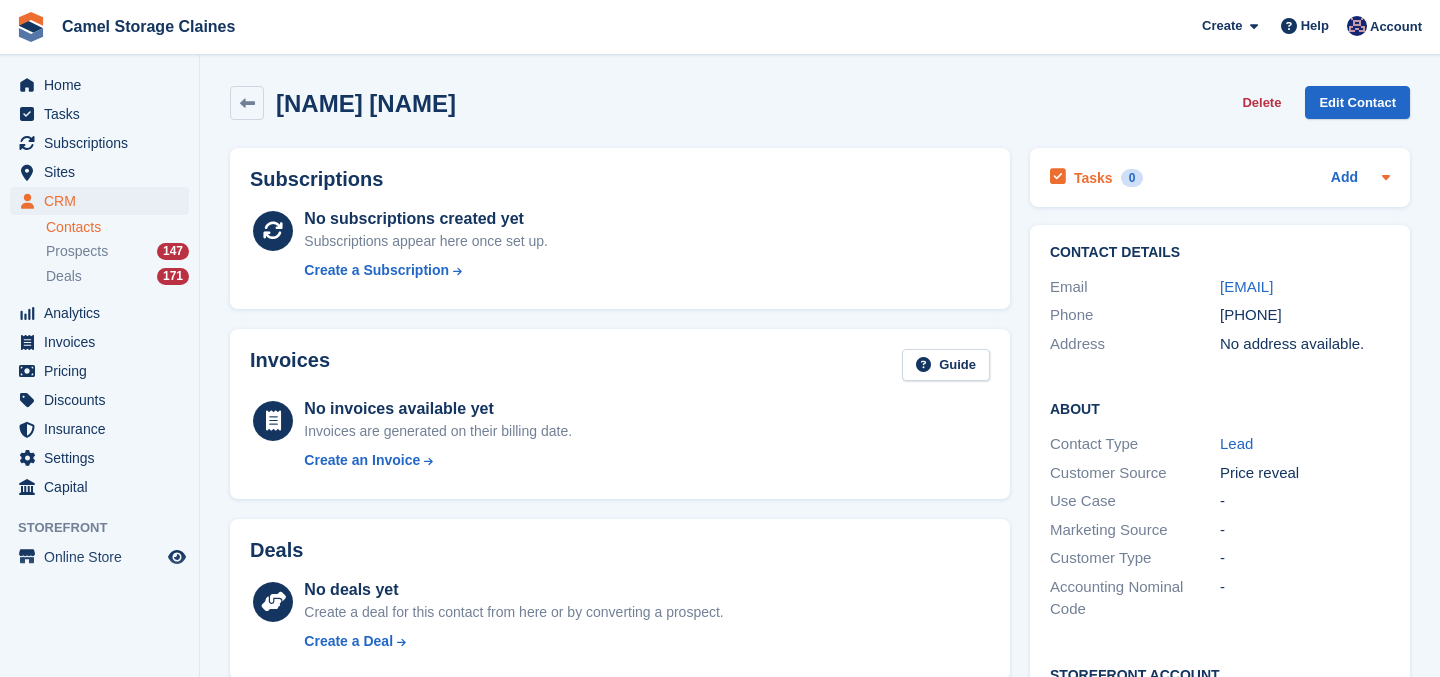 click on "Tasks
0
Add" at bounding box center (1220, 177) 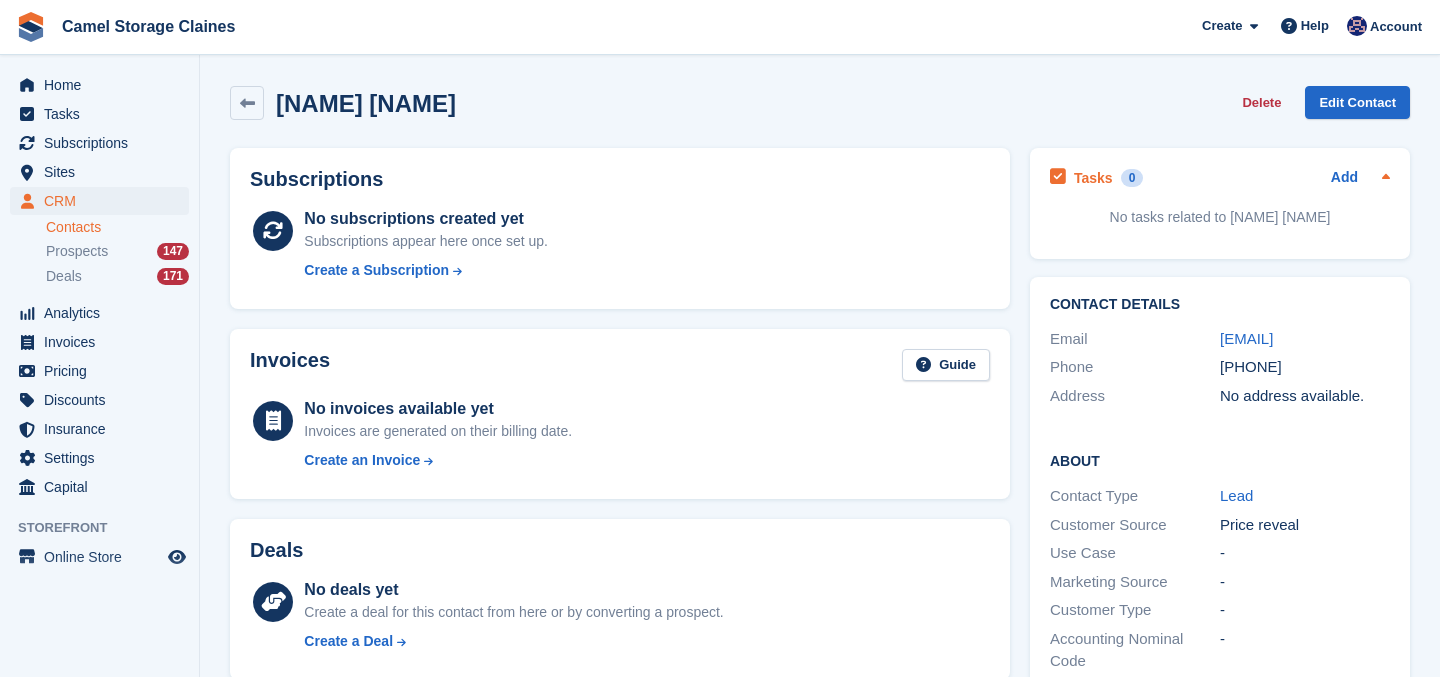click on "Add" at bounding box center (1360, 178) 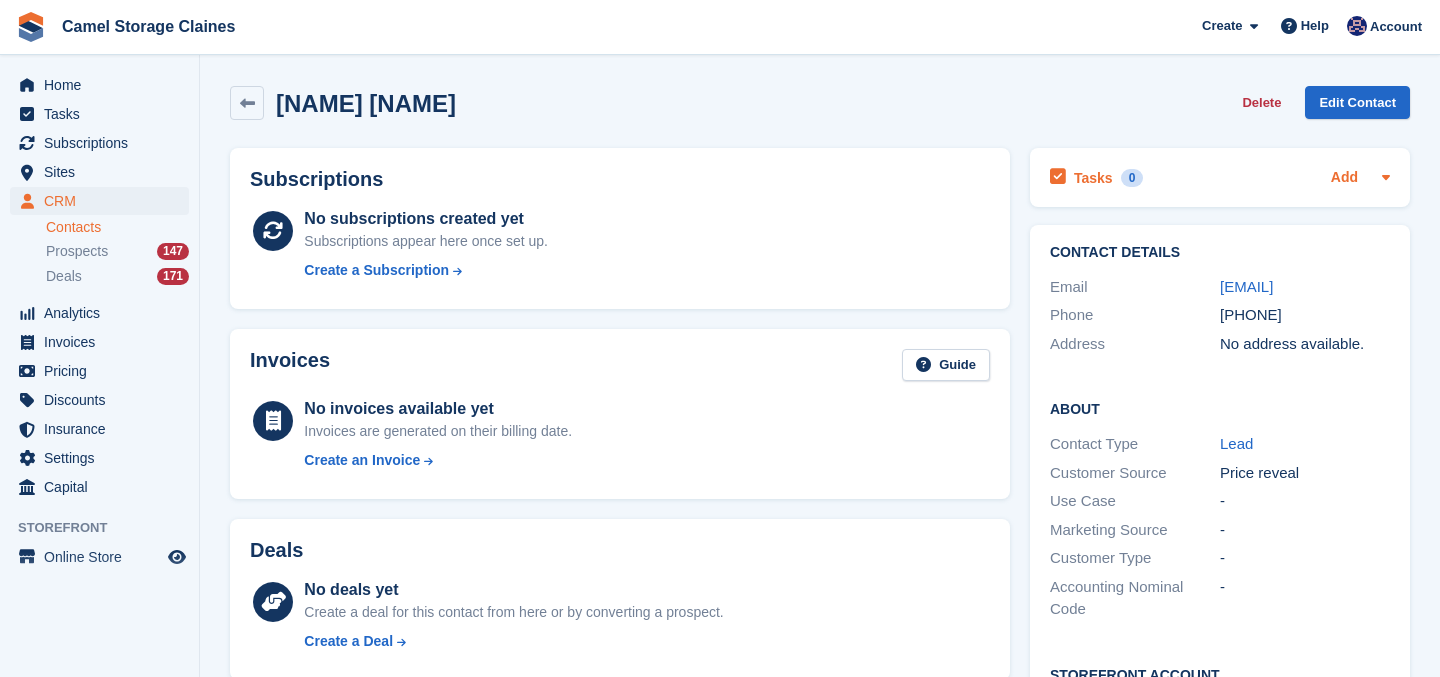 click on "Add" at bounding box center [1344, 178] 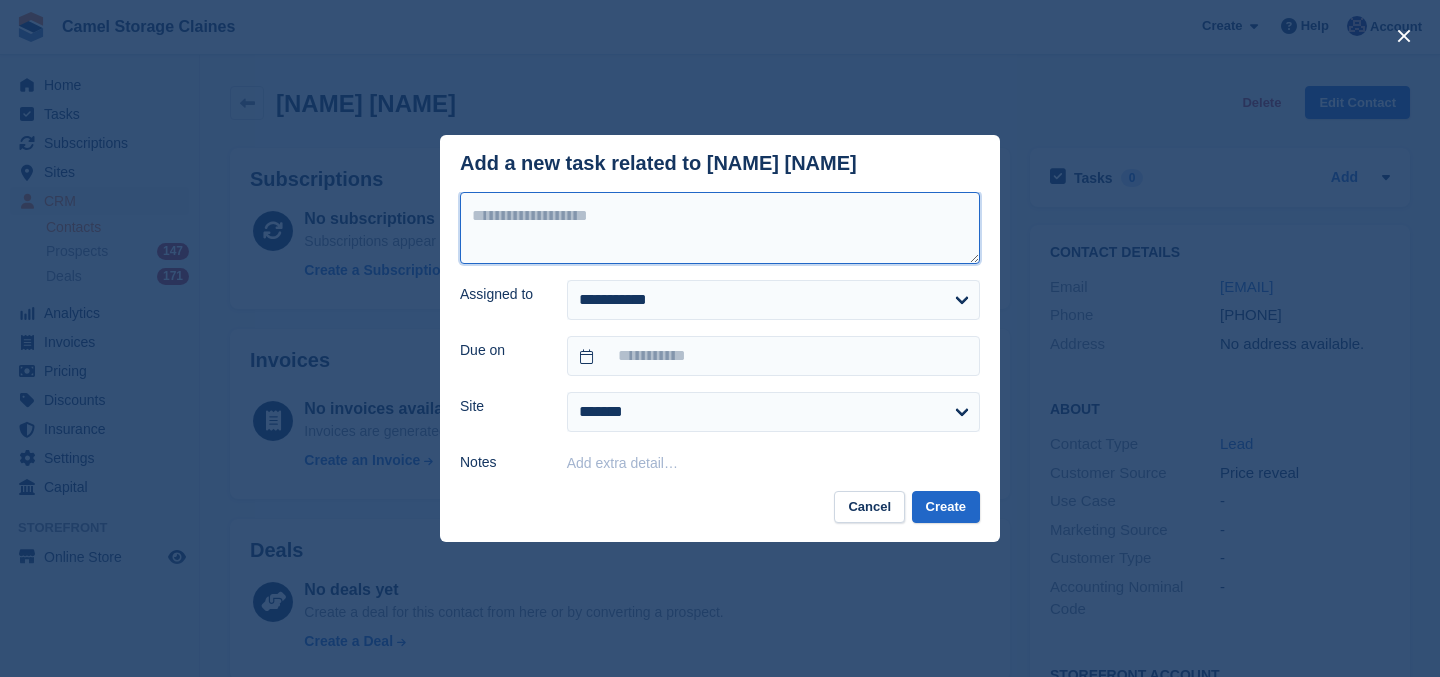 click at bounding box center (720, 228) 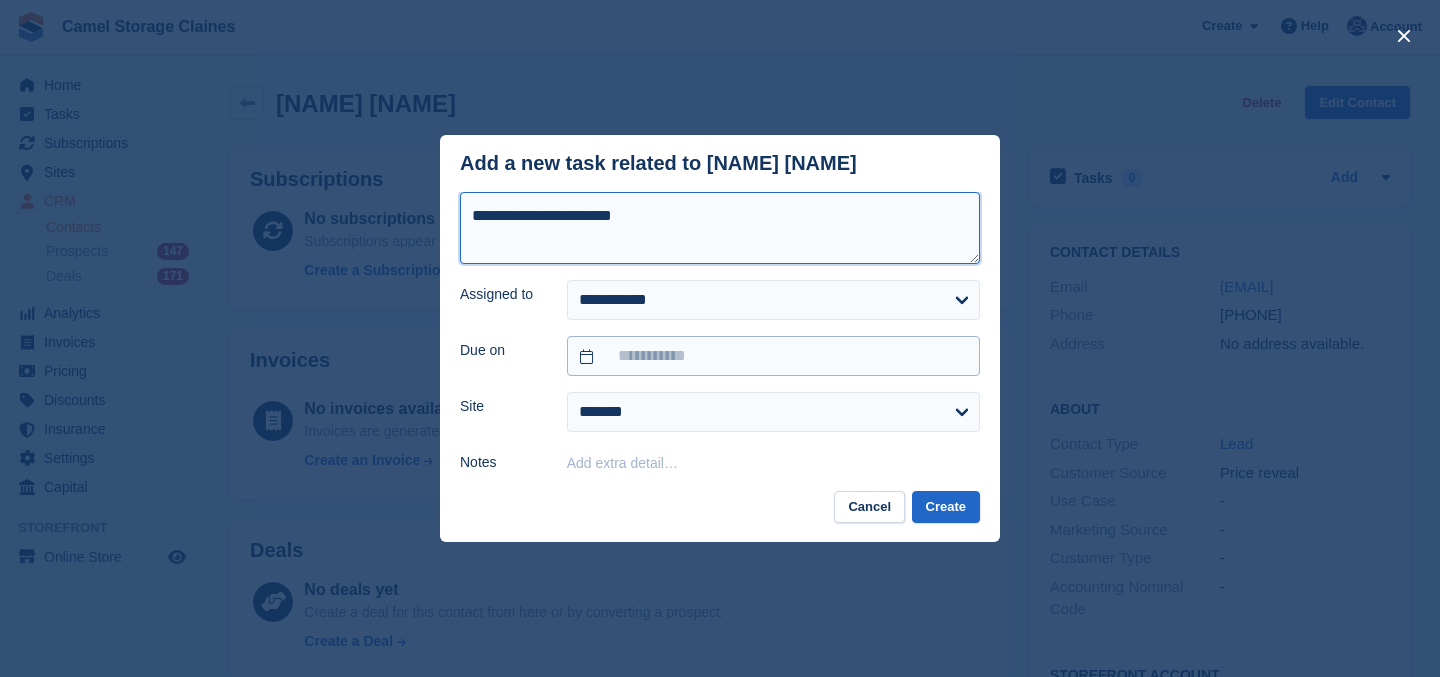 type on "**********" 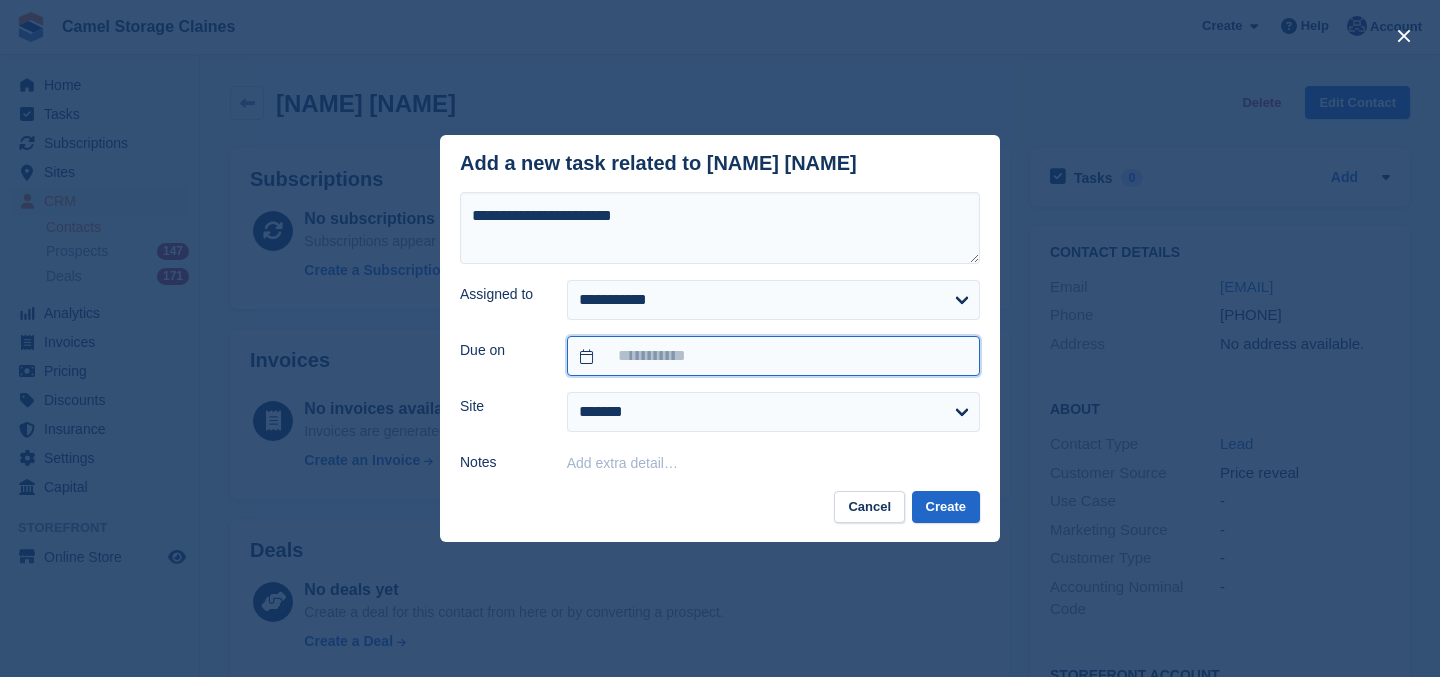 click at bounding box center (773, 356) 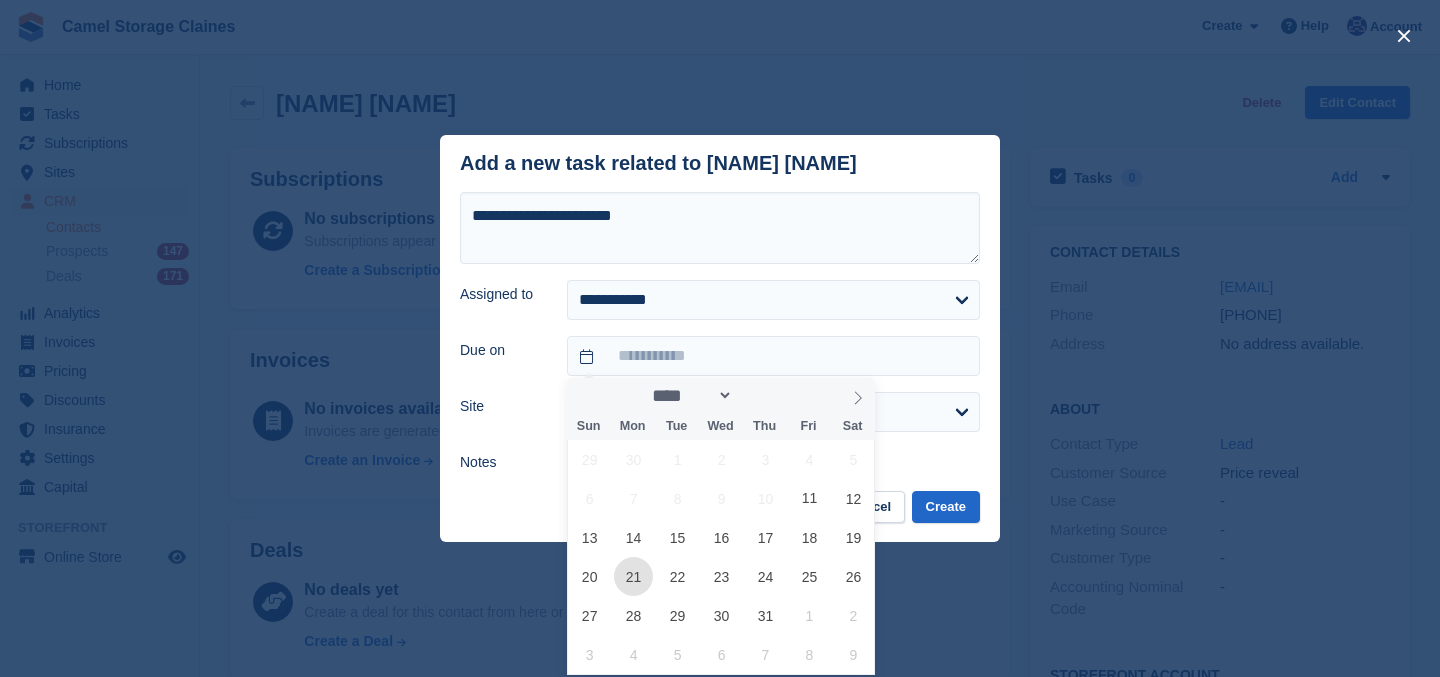 click on "21" at bounding box center (633, 576) 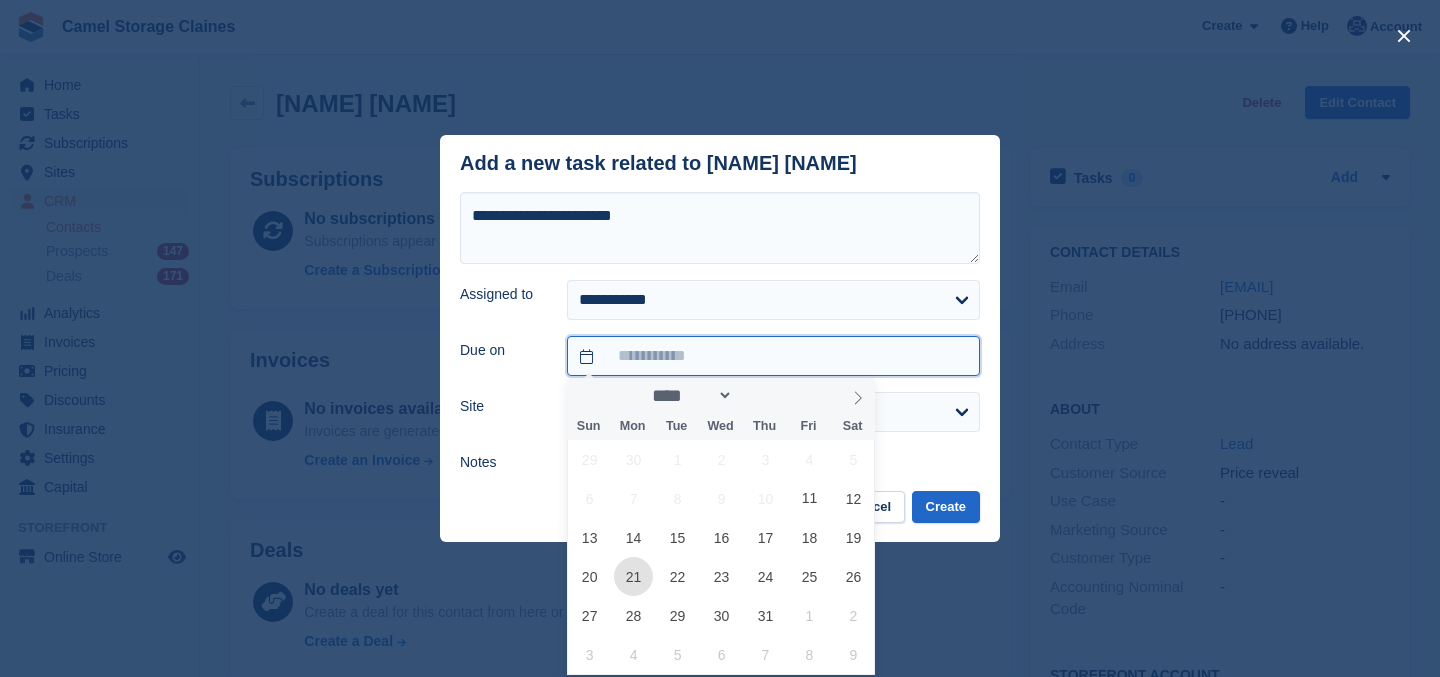 type on "**********" 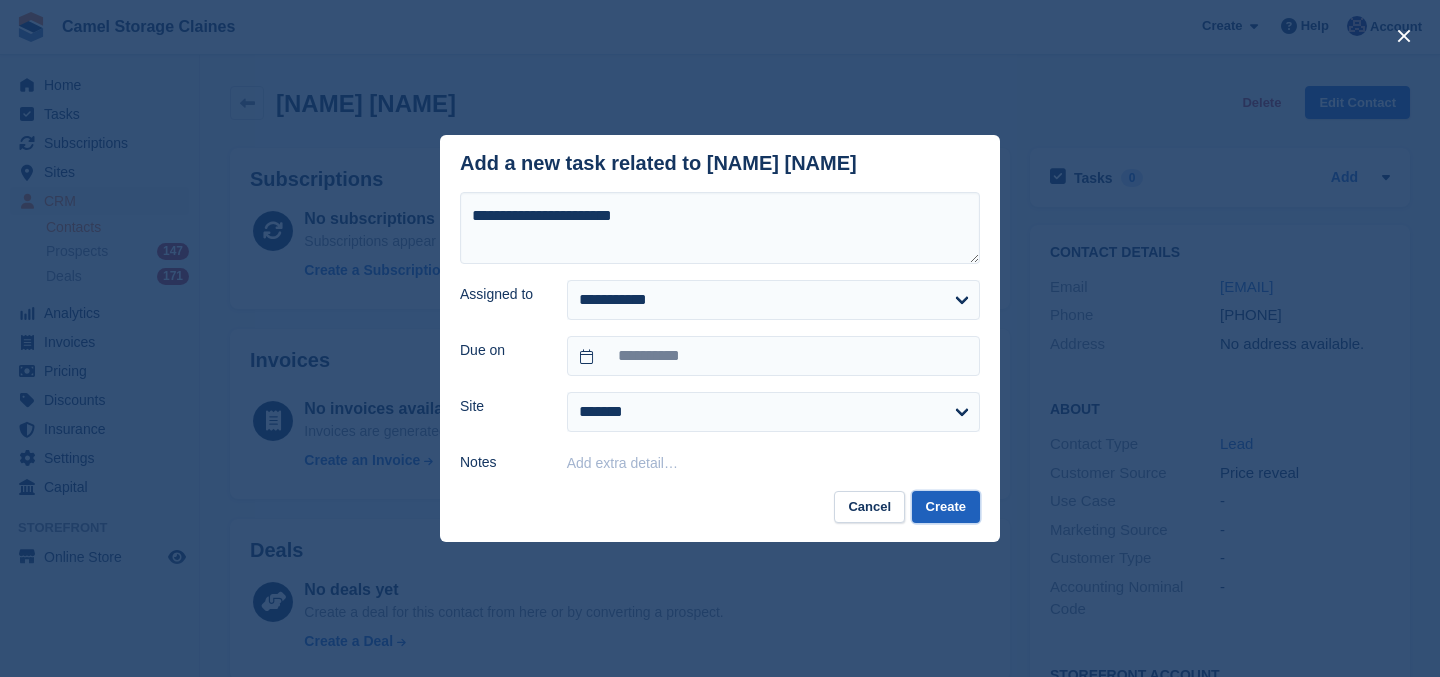 click on "Create" at bounding box center [946, 507] 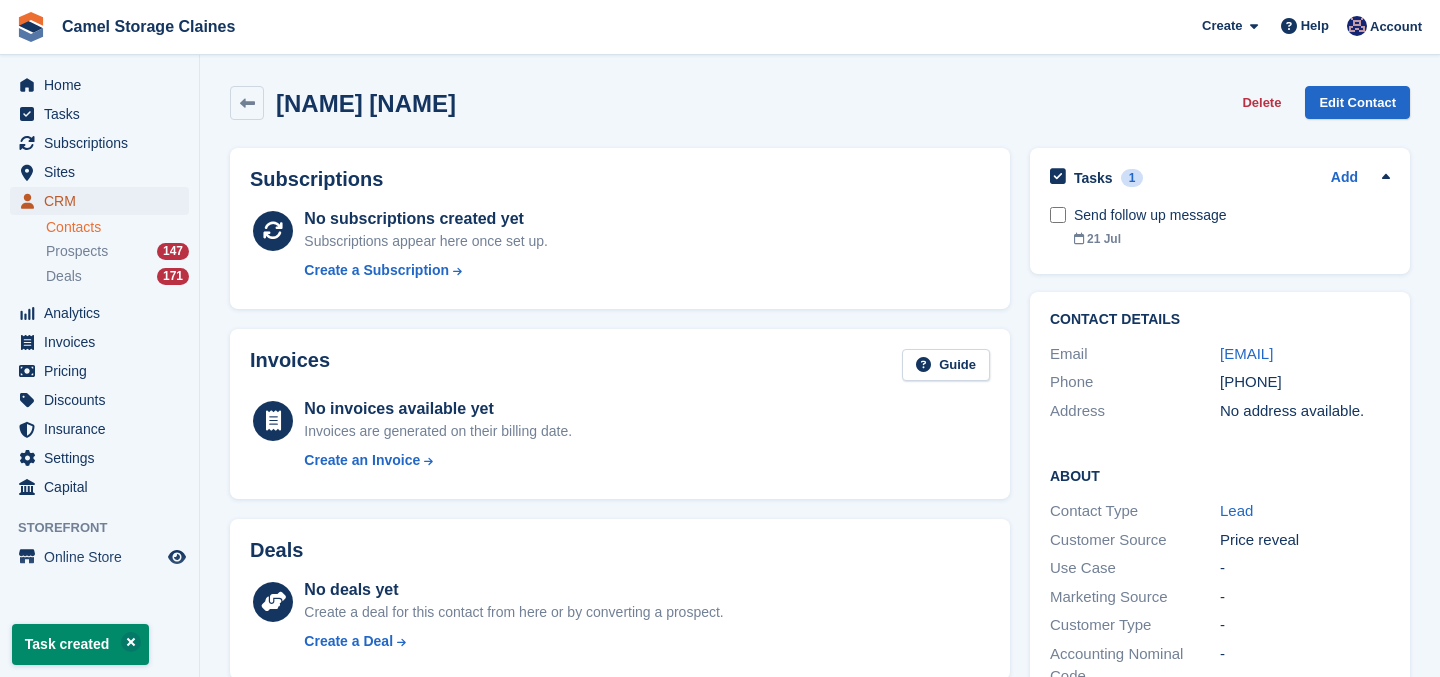 click on "CRM" at bounding box center [104, 201] 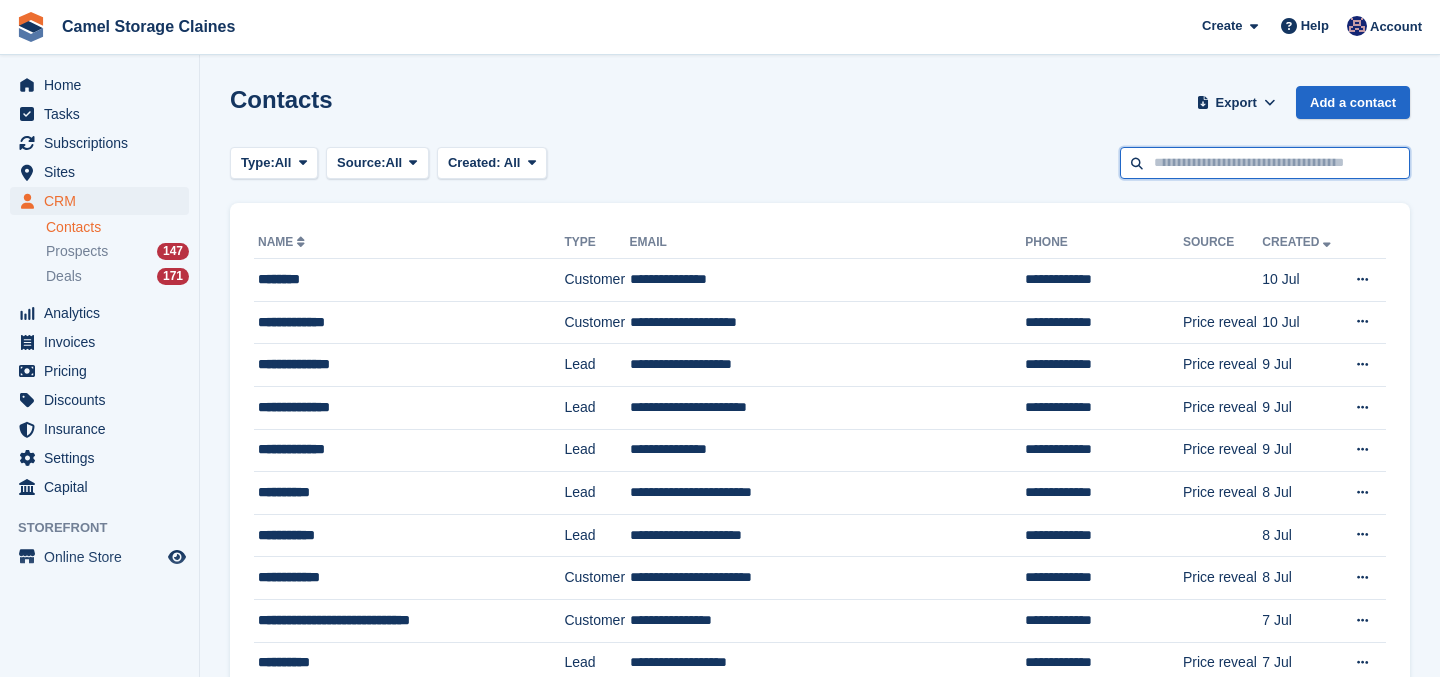 click at bounding box center [1265, 163] 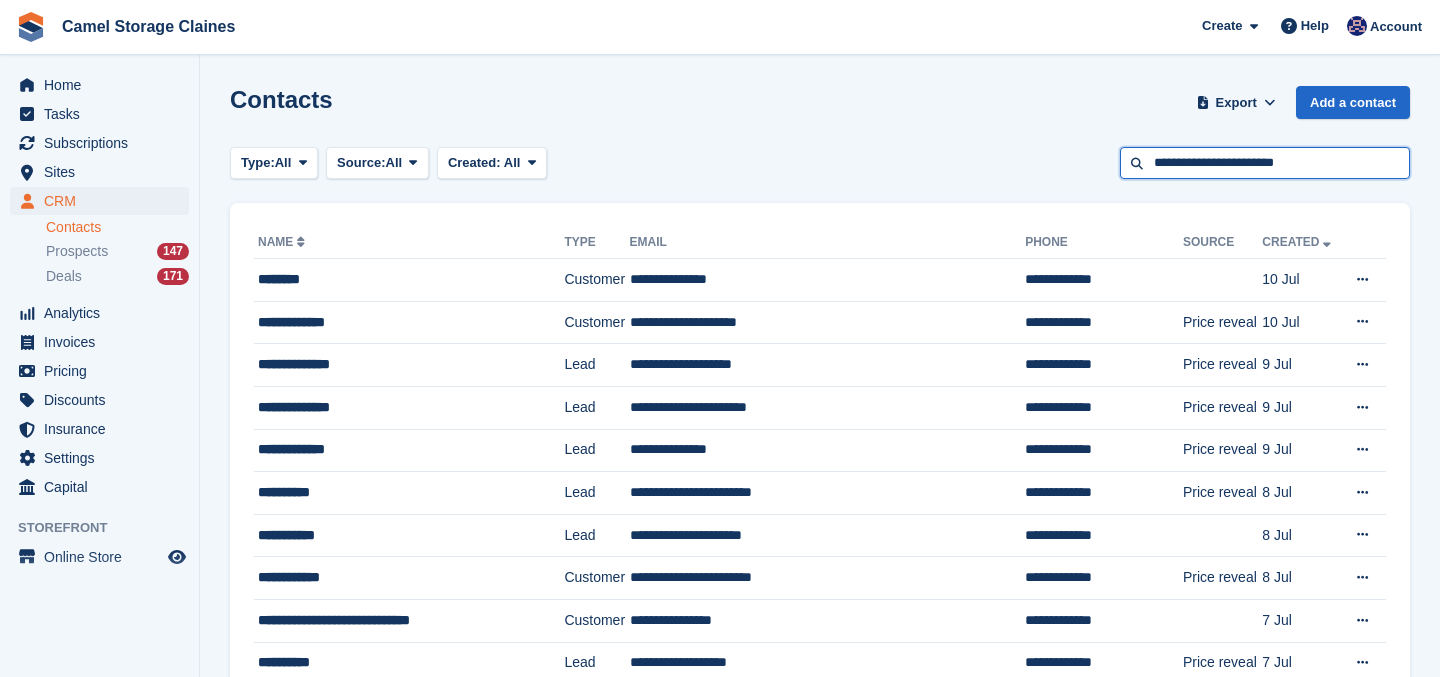 type on "**********" 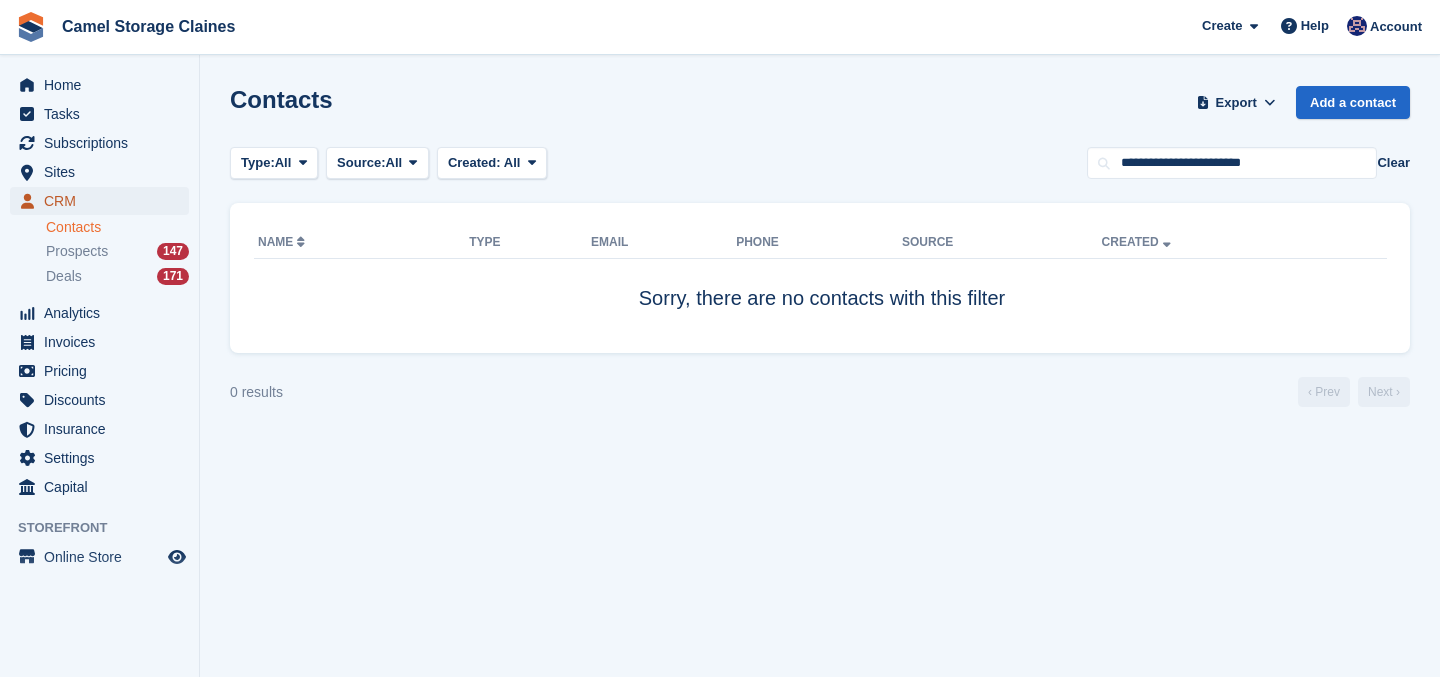 click on "CRM" at bounding box center [104, 201] 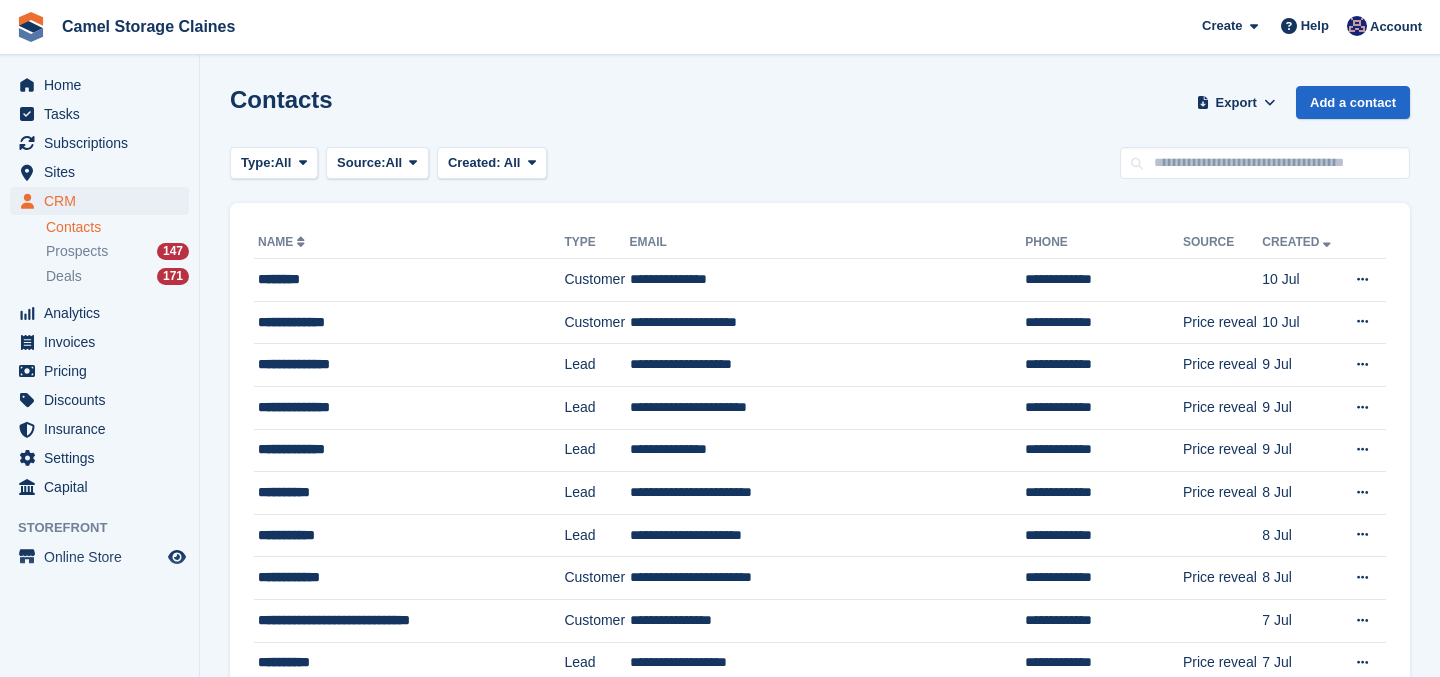 click on "Contacts
Export
Export Contacts
Export a CSV of all Contacts which match the current filters.
Please allow time for large exports.
Start Export
Add a contact
Type:
All
All
Lead
Customer
Source:
All
All
Storefront
Backoffice
Pre-Opening interest
Incomplete booking
Unit type interest
Price reveal
Quote requested
Storefront booking
Storefront pop-up form
External enquiry form
Phone call
Walk-in
Imported Other" at bounding box center [820, 1244] 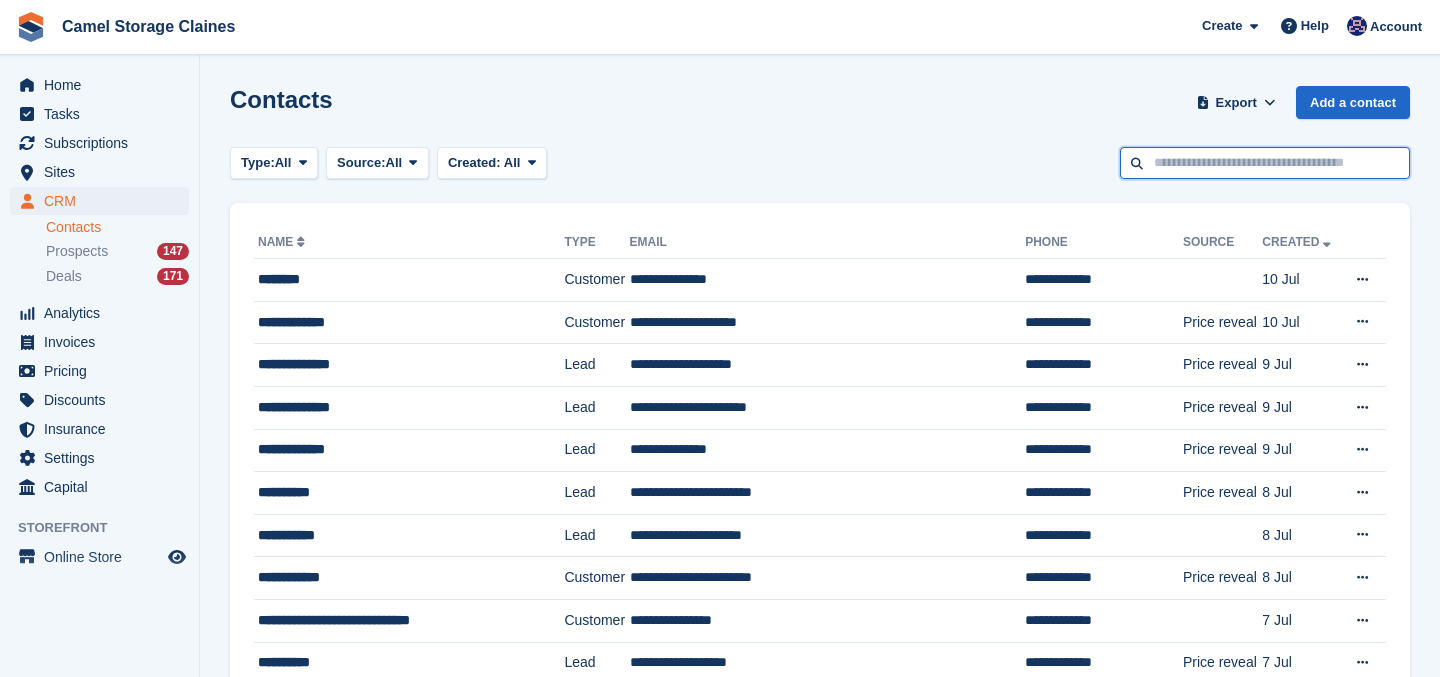 click at bounding box center [1265, 163] 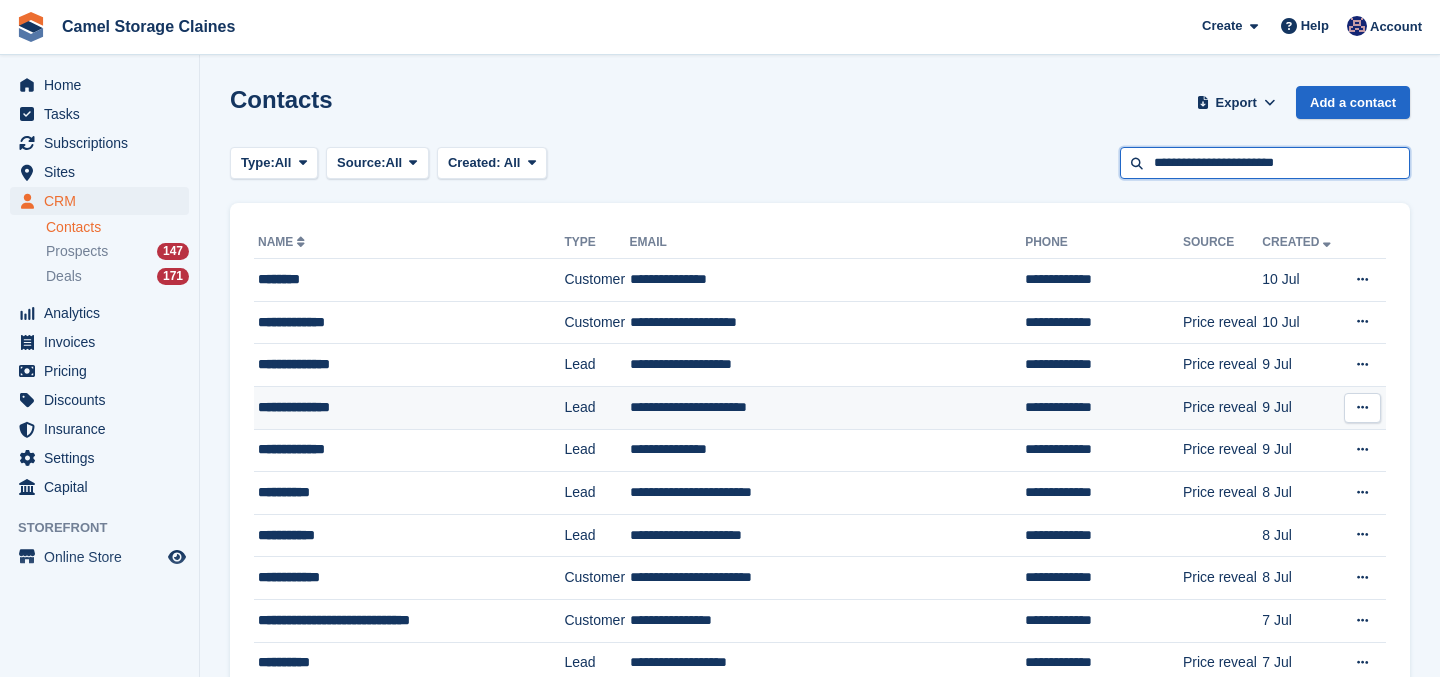 type on "**********" 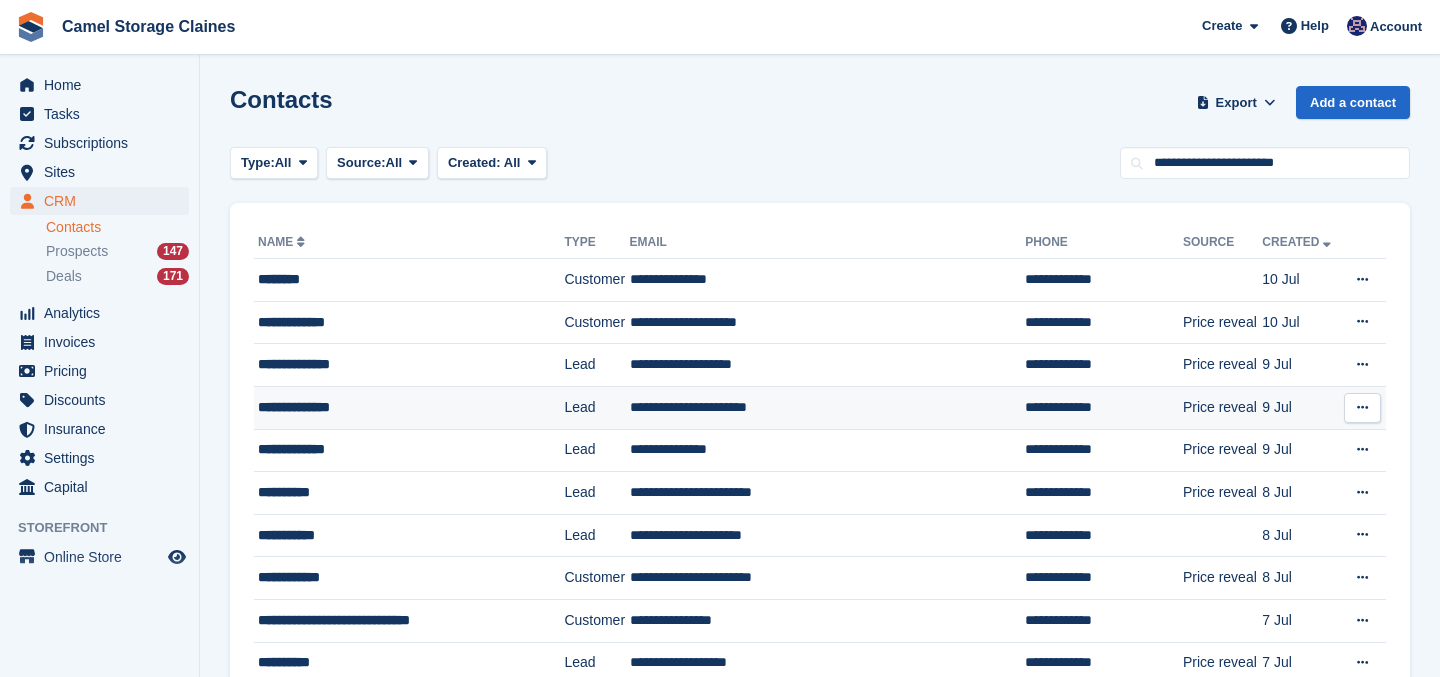 click on "**********" at bounding box center (828, 407) 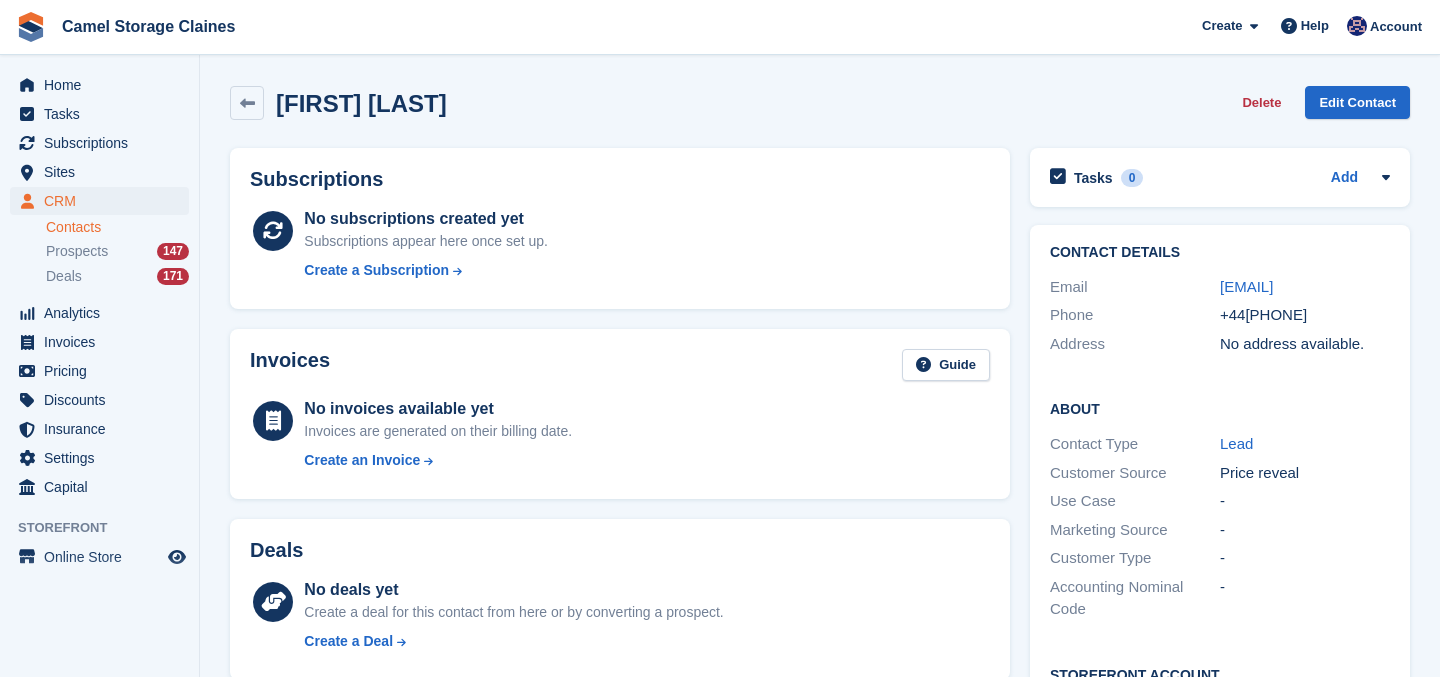 scroll, scrollTop: 0, scrollLeft: 0, axis: both 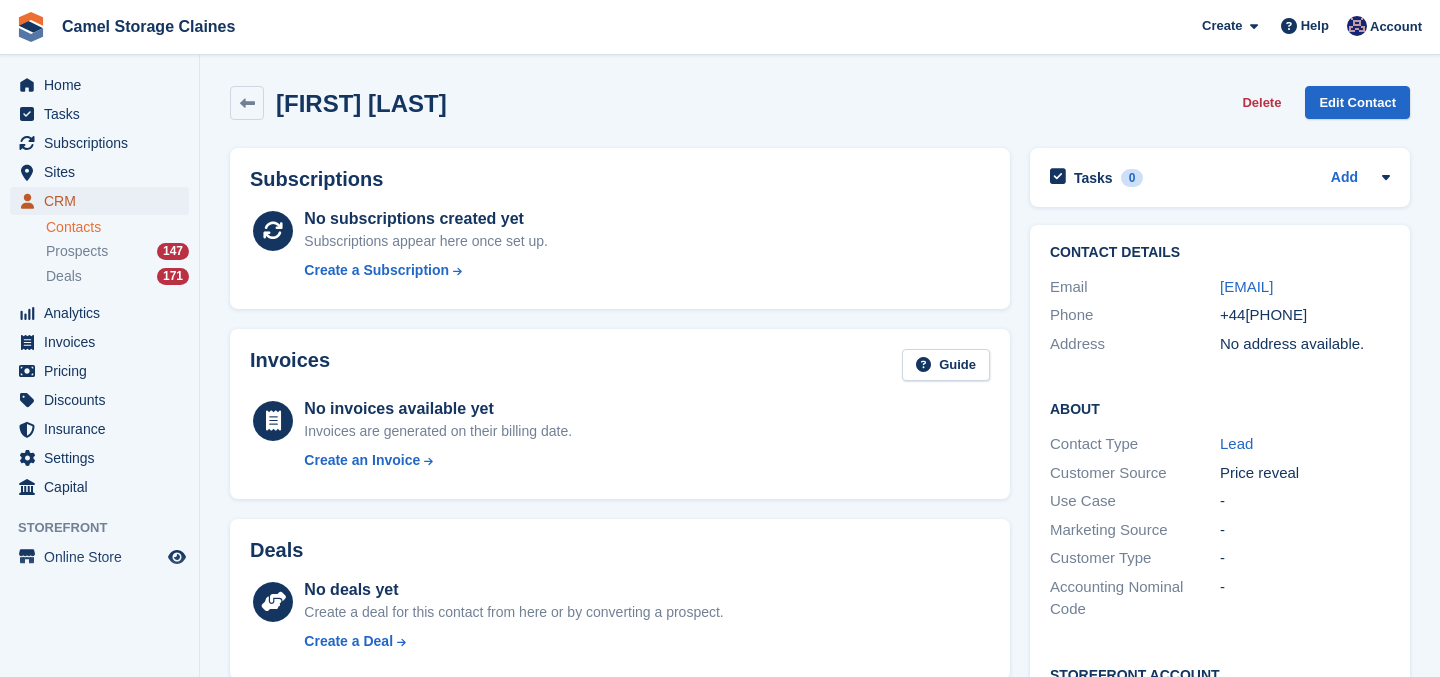 click on "CRM" at bounding box center [104, 201] 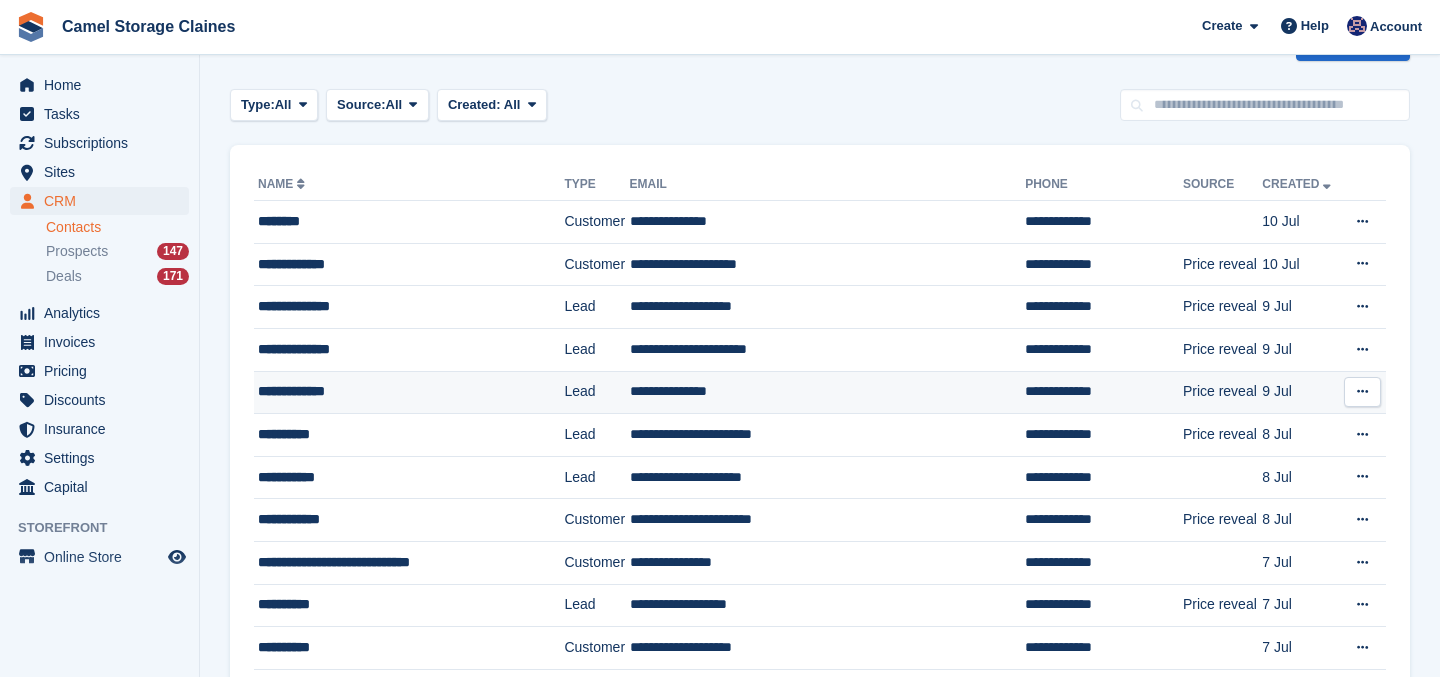 scroll, scrollTop: 59, scrollLeft: 0, axis: vertical 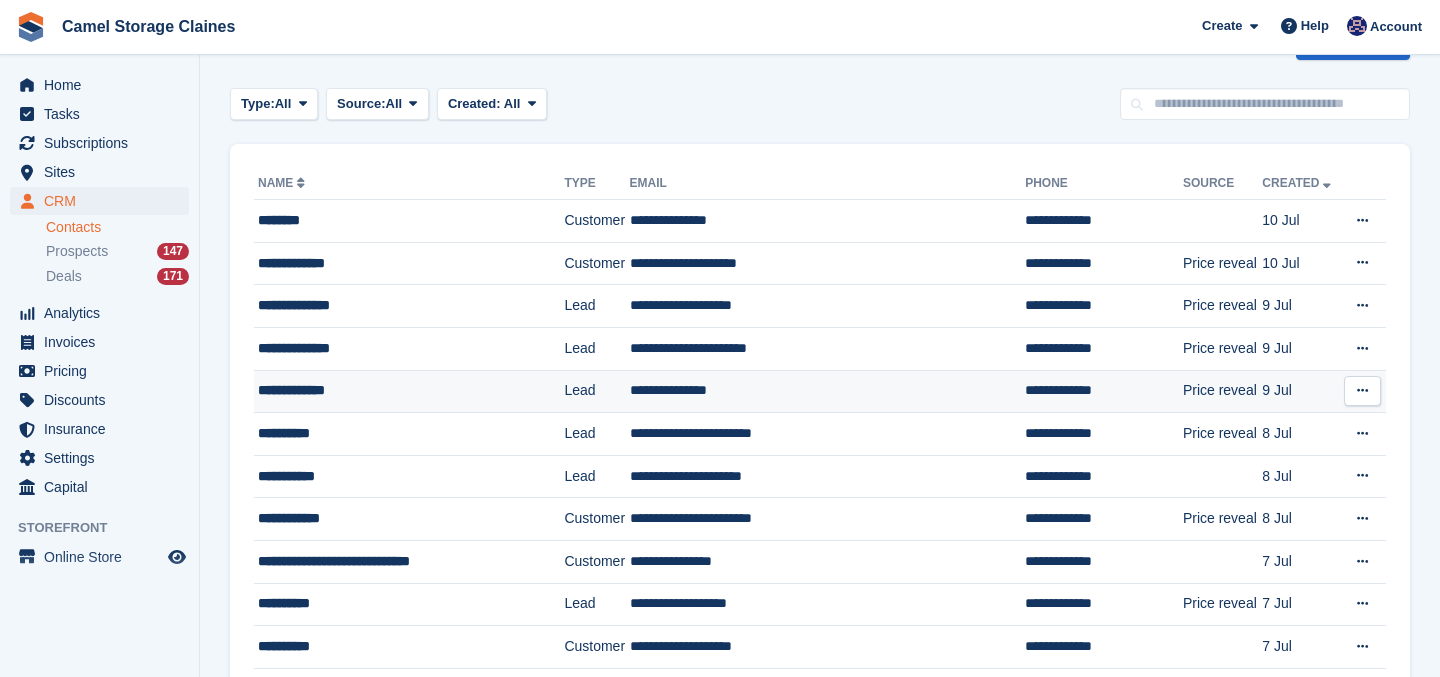 click on "**********" at bounding box center (400, 390) 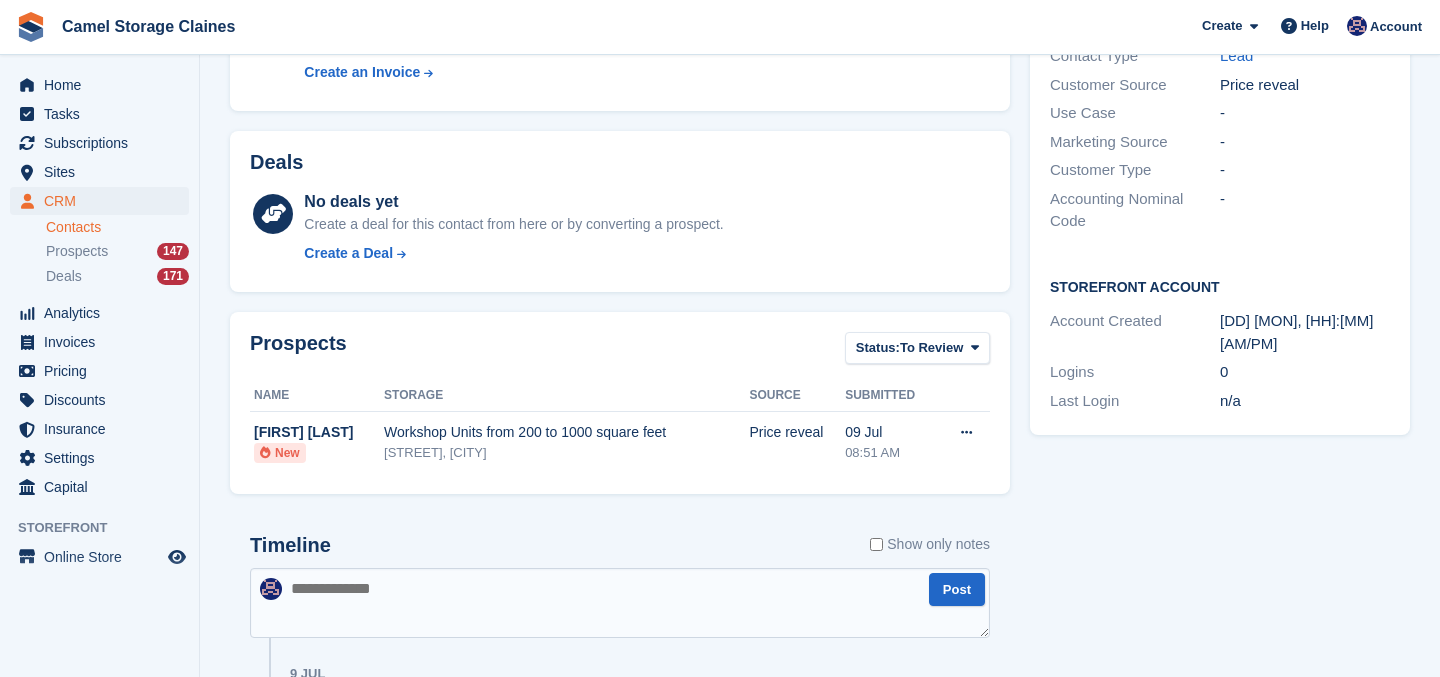 scroll, scrollTop: 543, scrollLeft: 0, axis: vertical 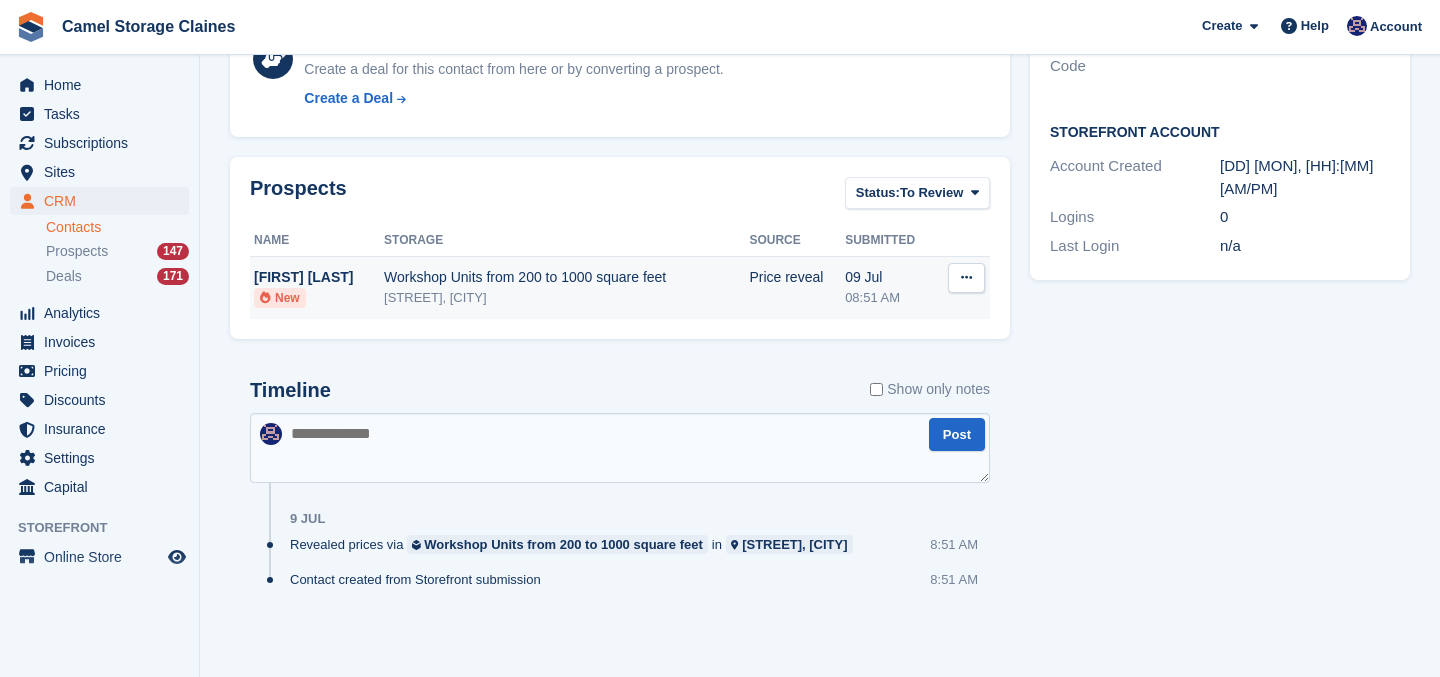 click on "Workshop Units from 200 to 1000 square feet" at bounding box center (566, 277) 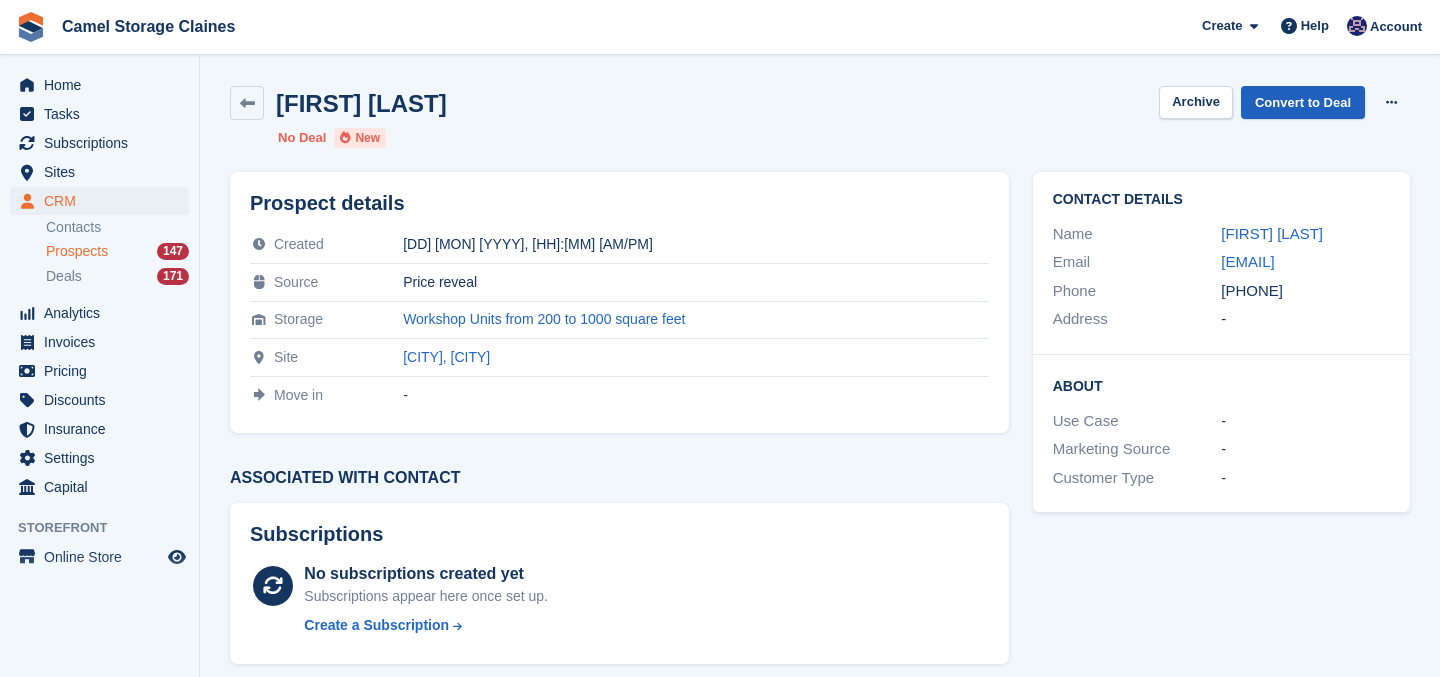 scroll, scrollTop: 0, scrollLeft: 0, axis: both 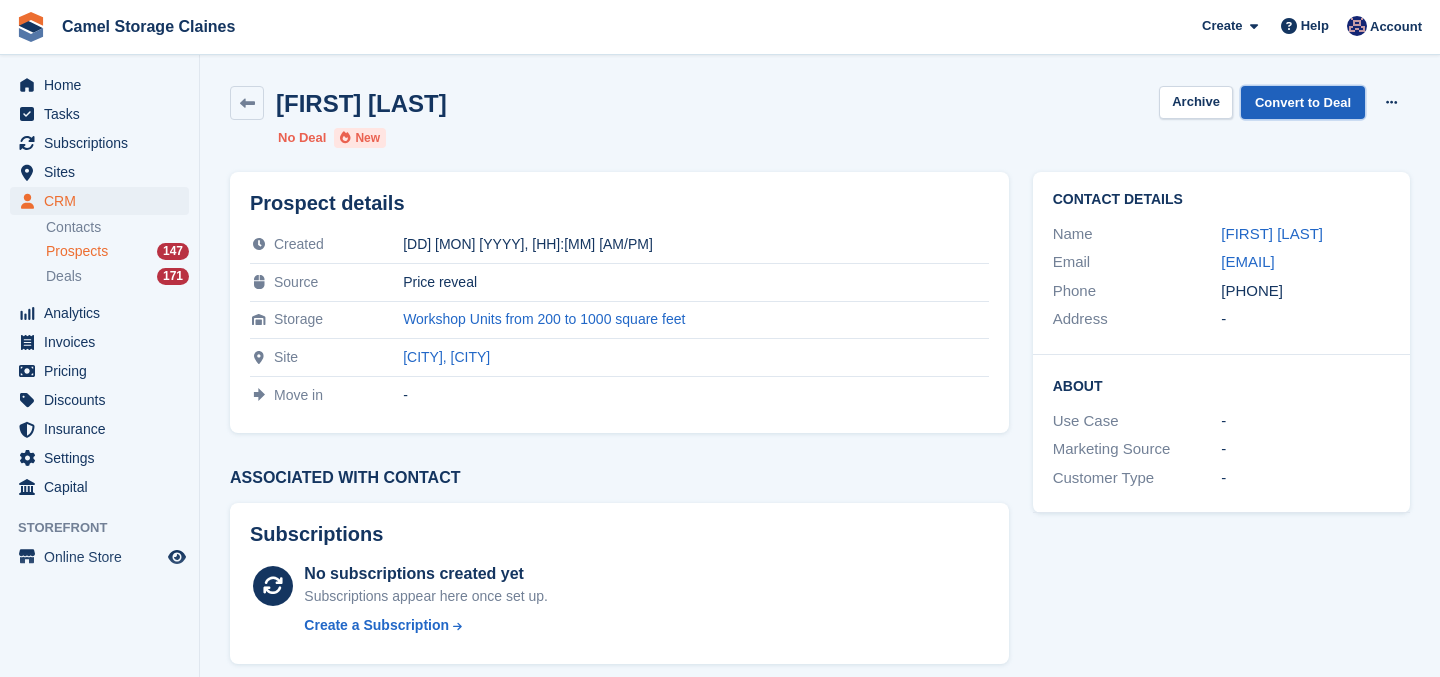 click on "Convert to Deal" at bounding box center [1303, 102] 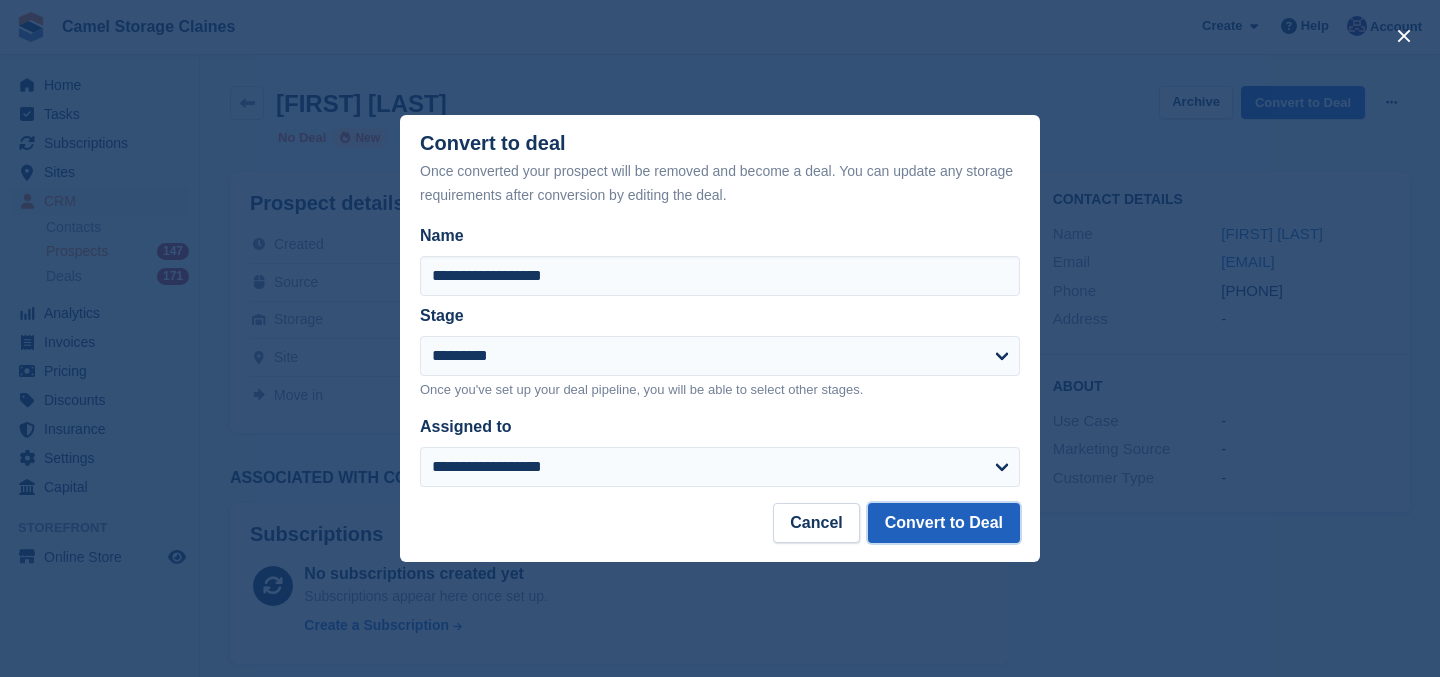 click on "Convert to Deal" at bounding box center (944, 523) 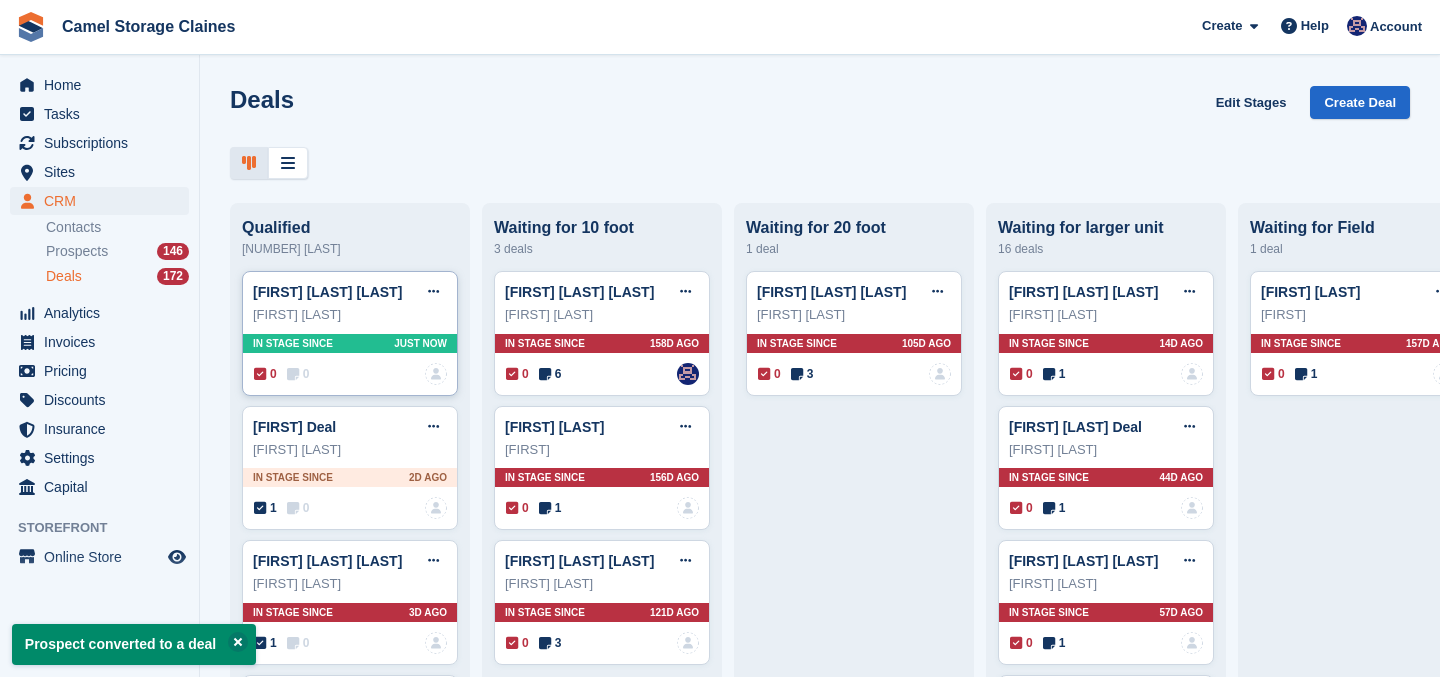 type 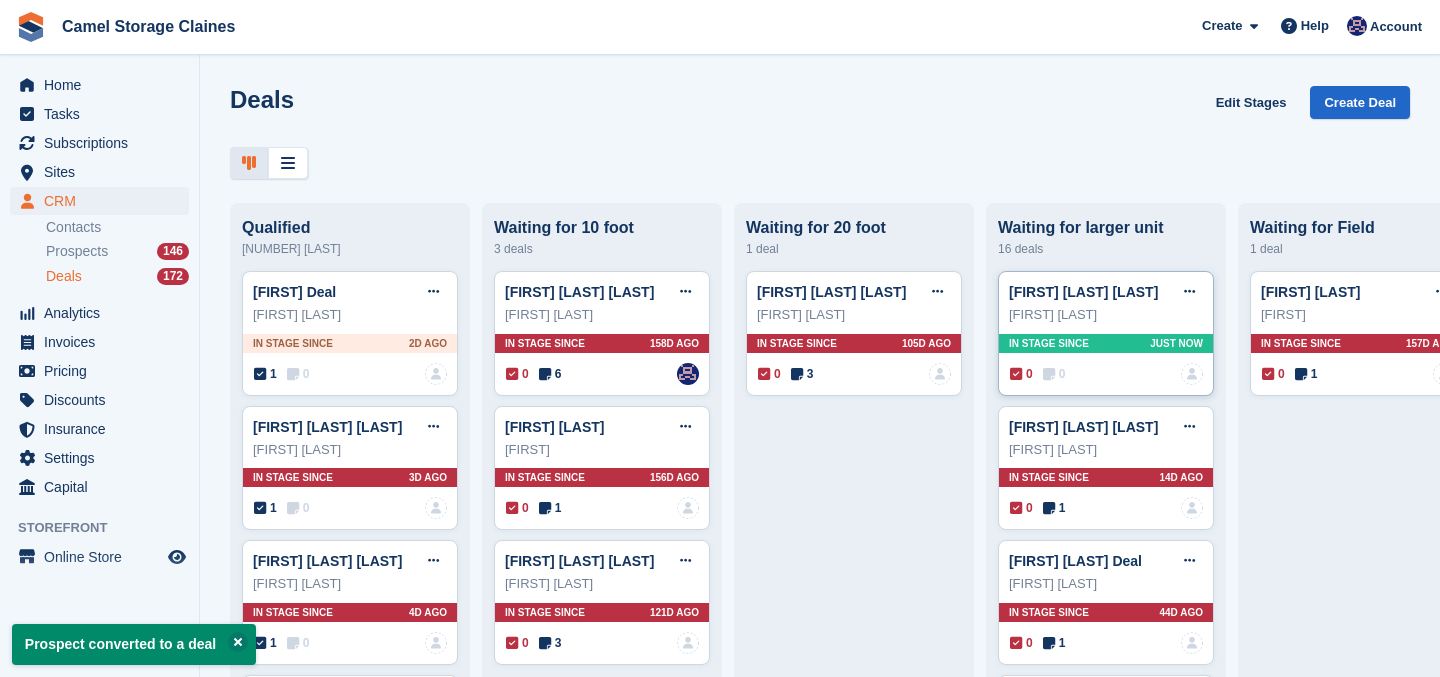 click on "[FIRST] [LAST] [LAST]
Edit deal
Mark as won
Mark as lost
Delete deal
[FIRST] [LAST]
In stage since Just now
0
0
No one is assigned to this deal" at bounding box center [1106, 333] 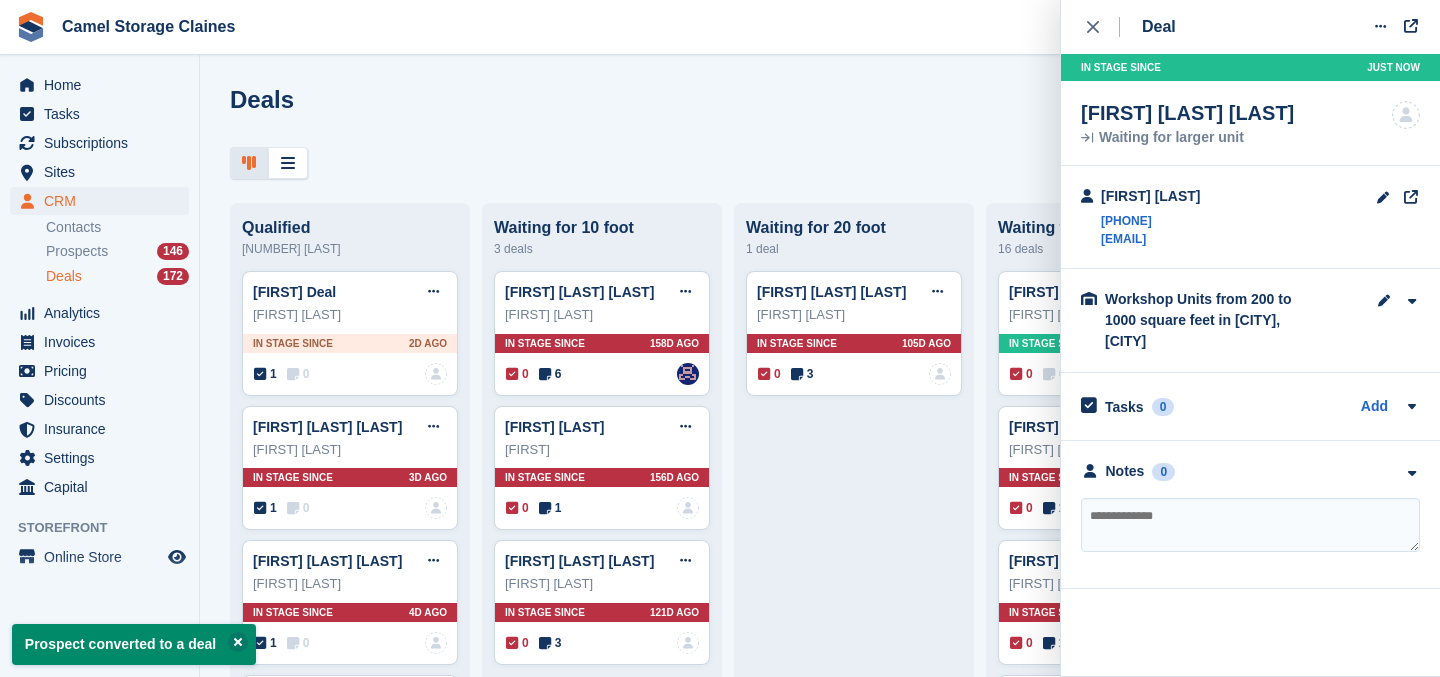 click at bounding box center (1250, 525) 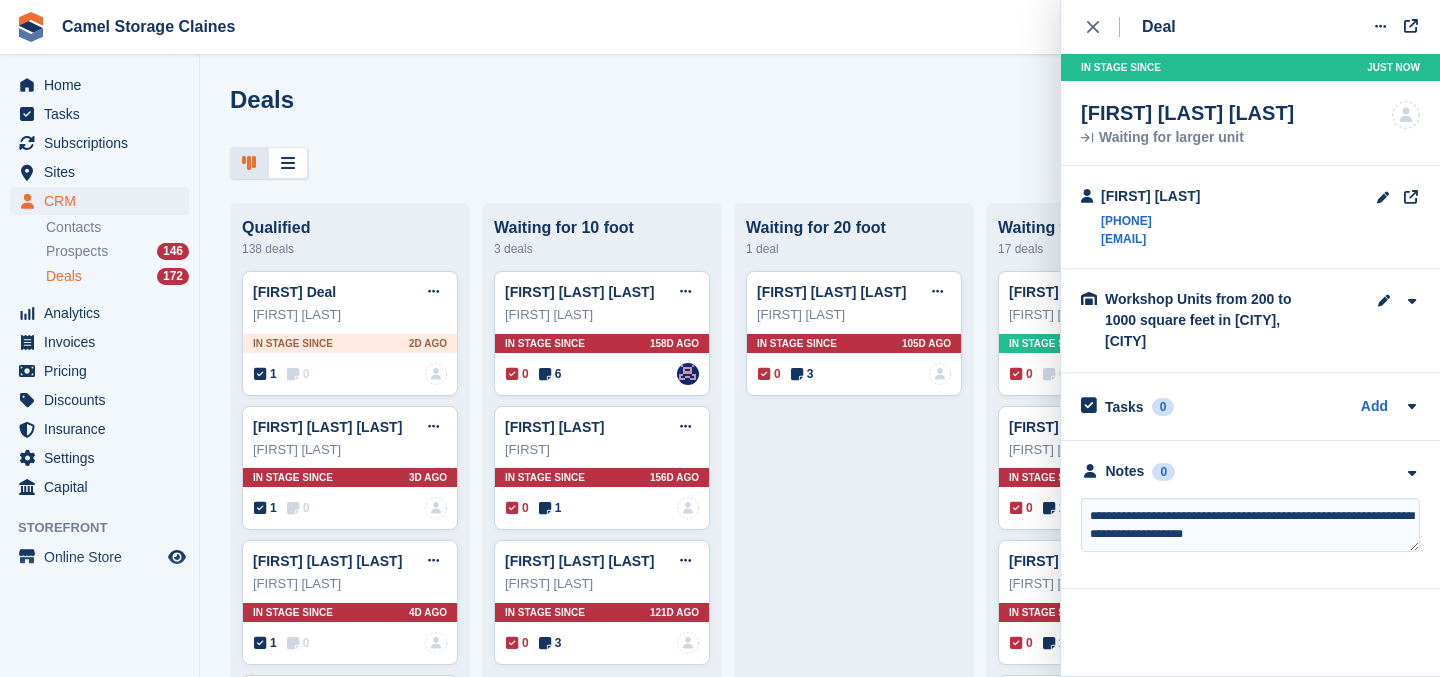type on "**********" 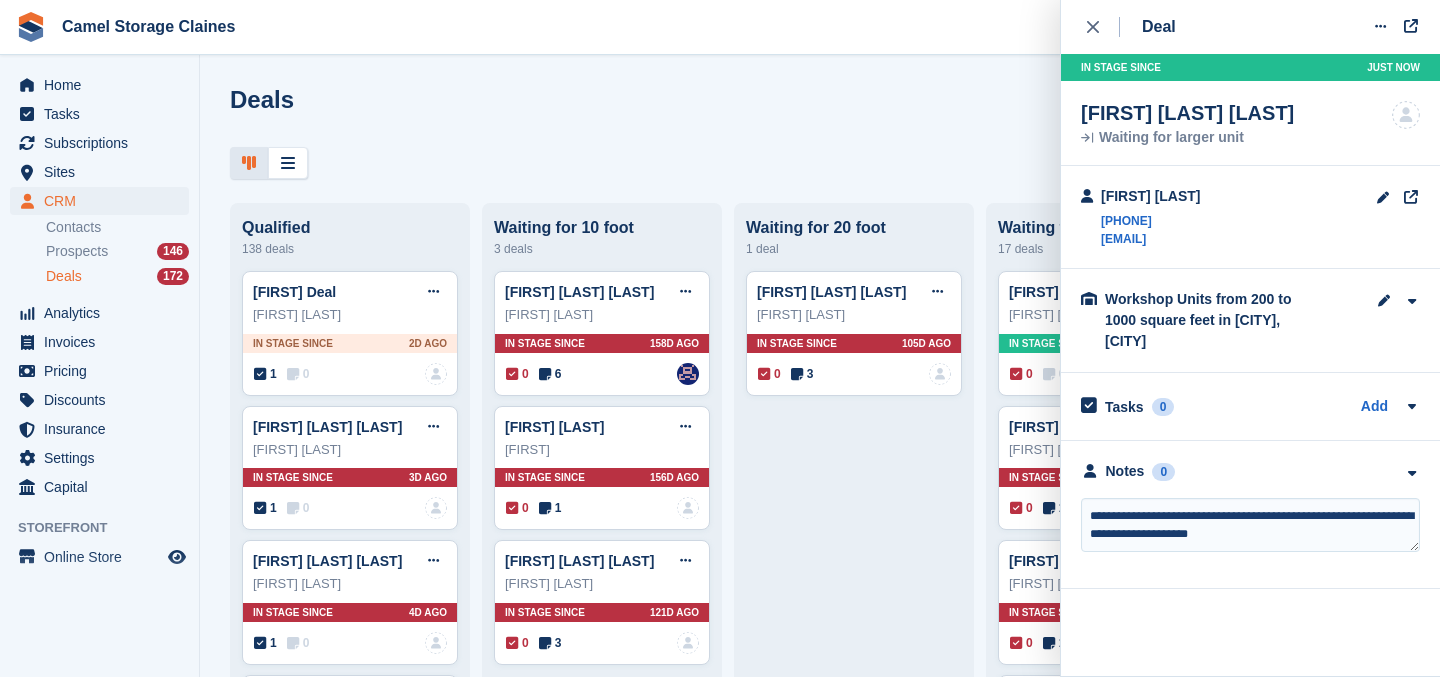 type 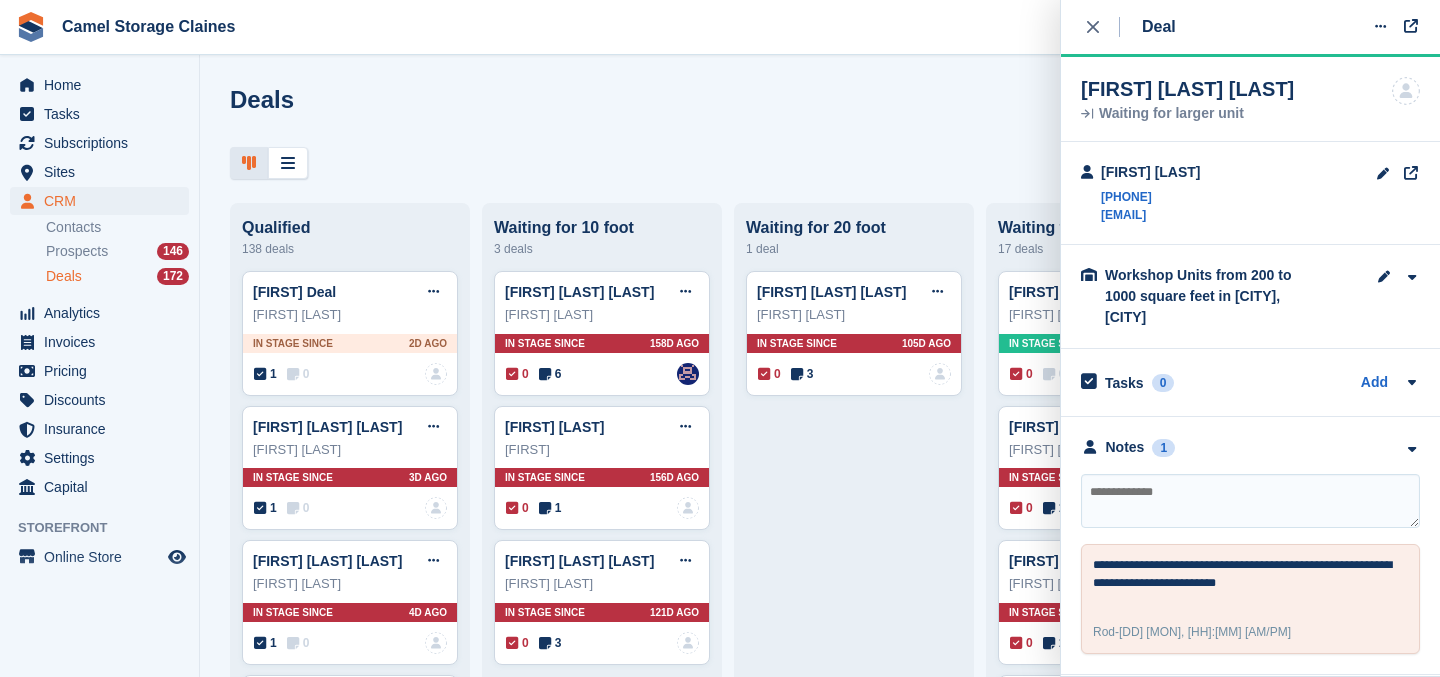 scroll, scrollTop: 0, scrollLeft: 0, axis: both 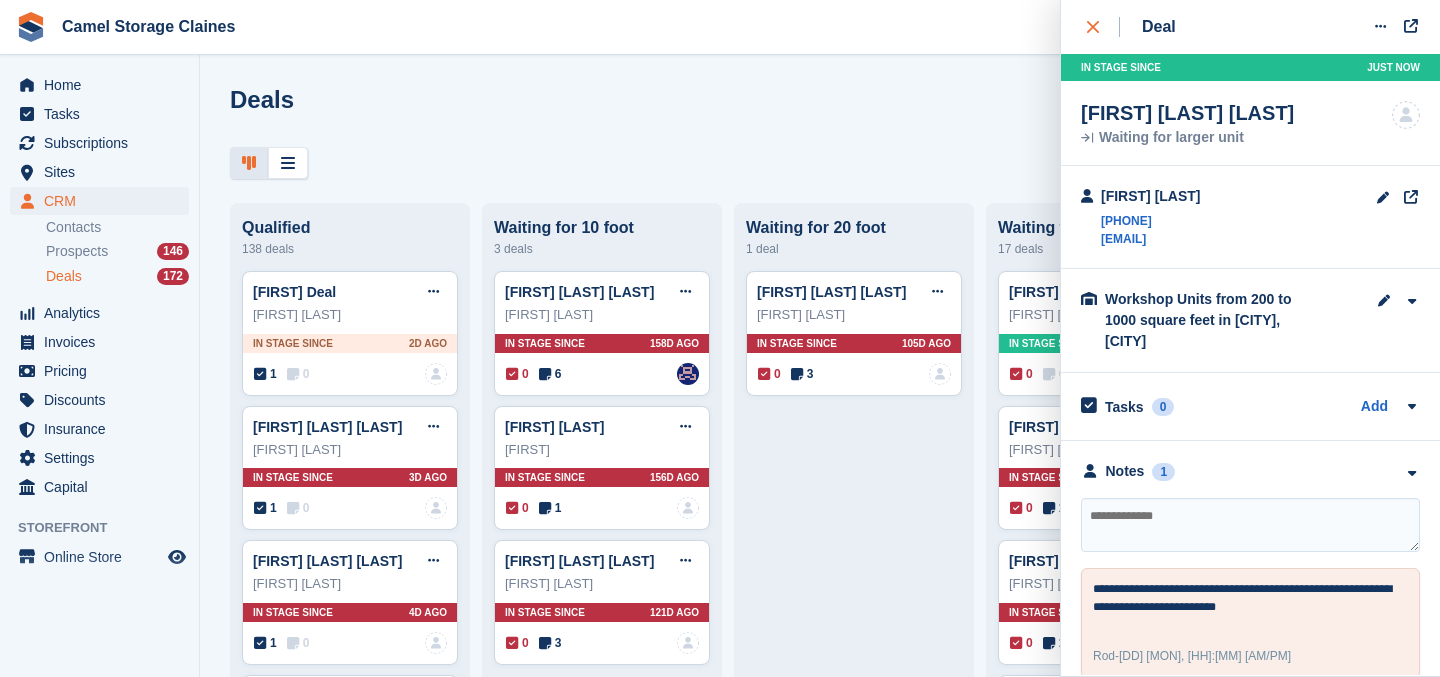 click 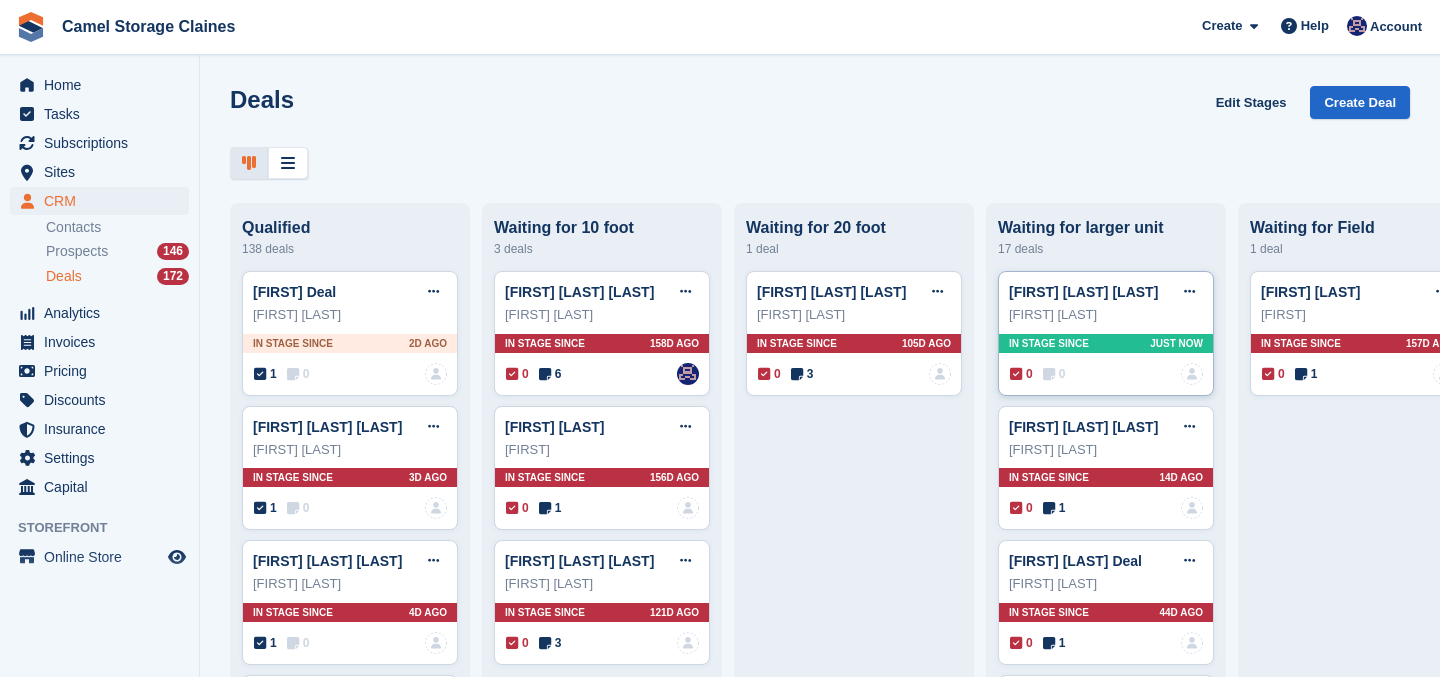 click on "[FIRST] [LAST] [LAST]
Edit deal
Mark as won
Mark as lost
Delete deal
[FIRST] [LAST]
In stage since Just now
0
0
No one is assigned to this deal" at bounding box center (1106, 333) 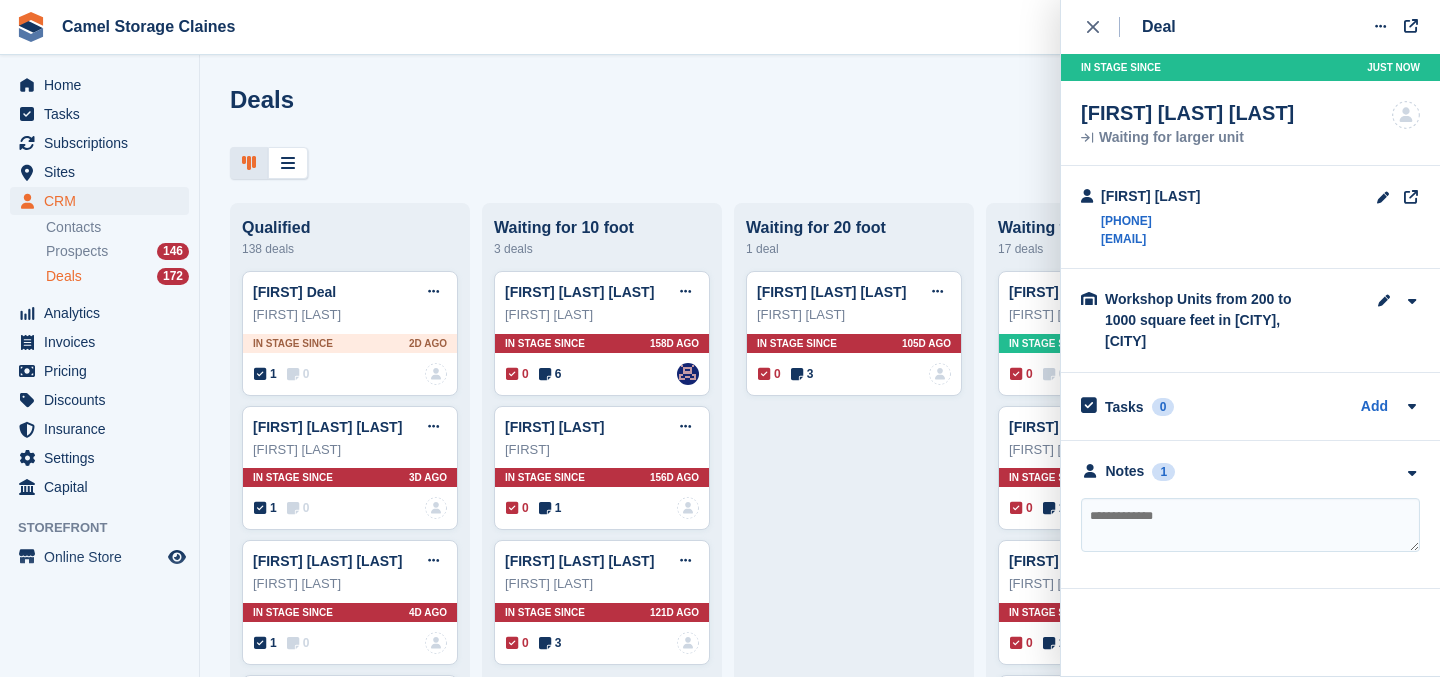 click on "Workshop Units from 200 to 1000 square feet in [CITY], [CITY]" at bounding box center [1205, 320] 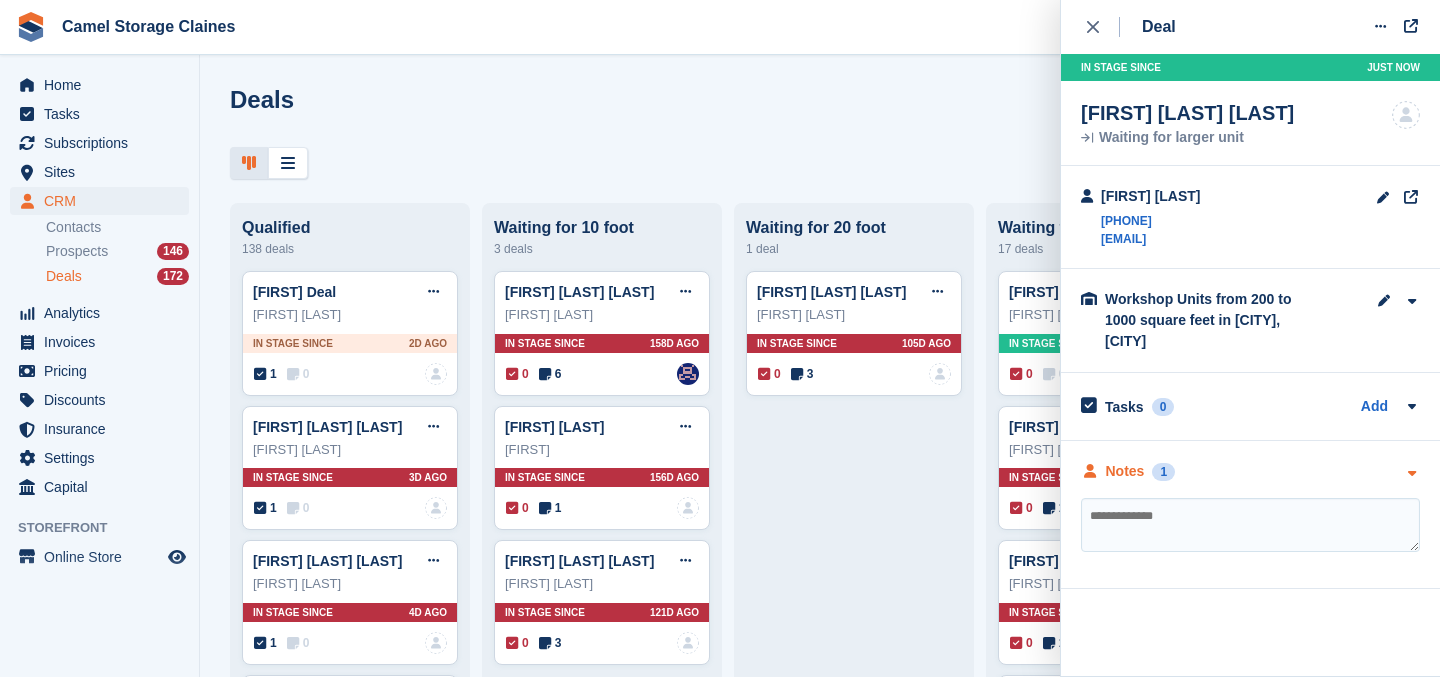 click on "Notes
1" at bounding box center (1128, 471) 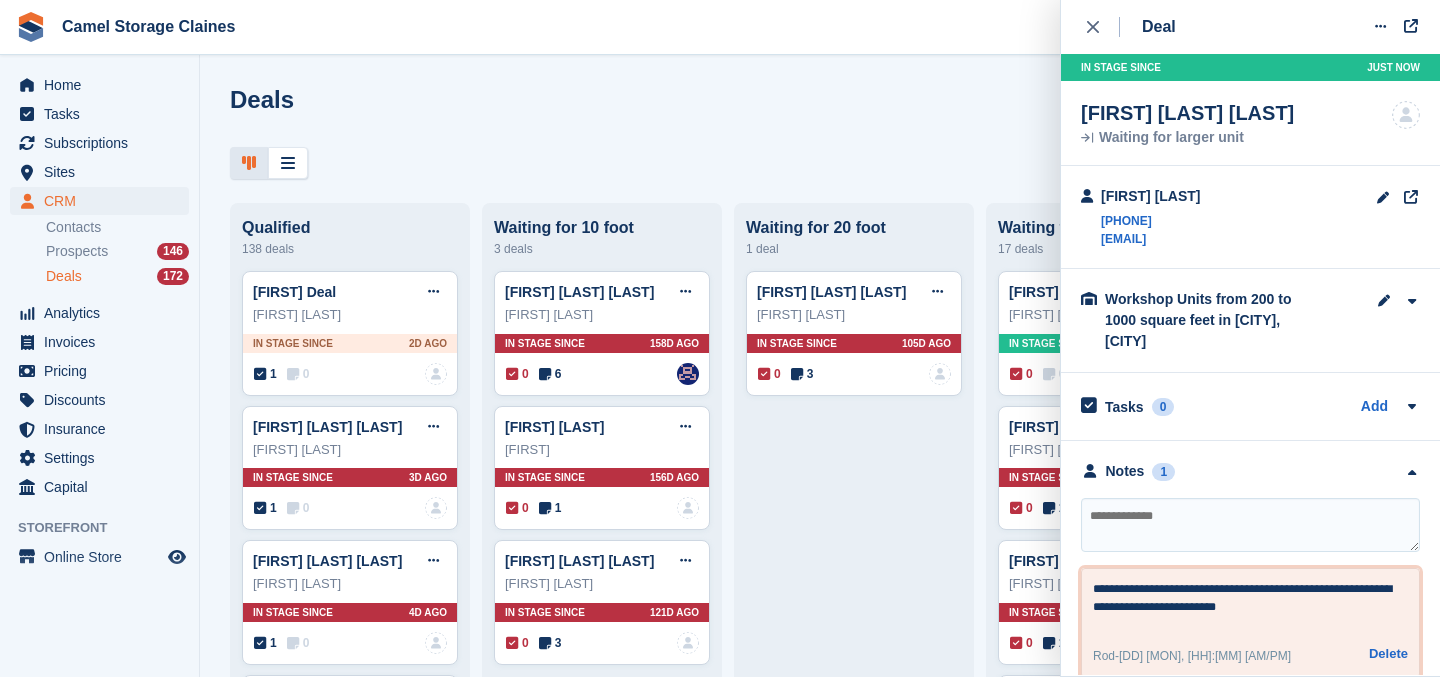 click on "**********" at bounding box center [1250, 604] 